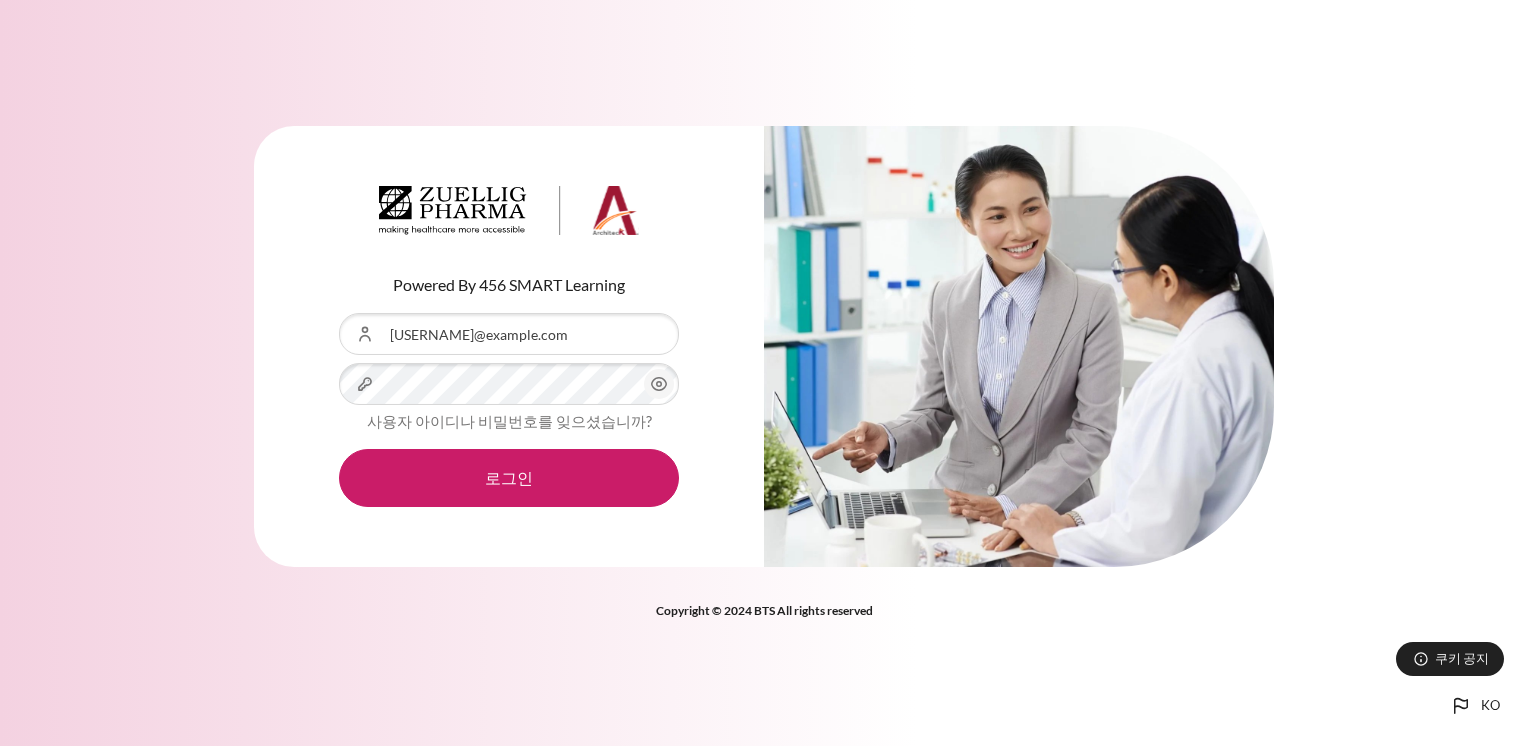 scroll, scrollTop: 0, scrollLeft: 0, axis: both 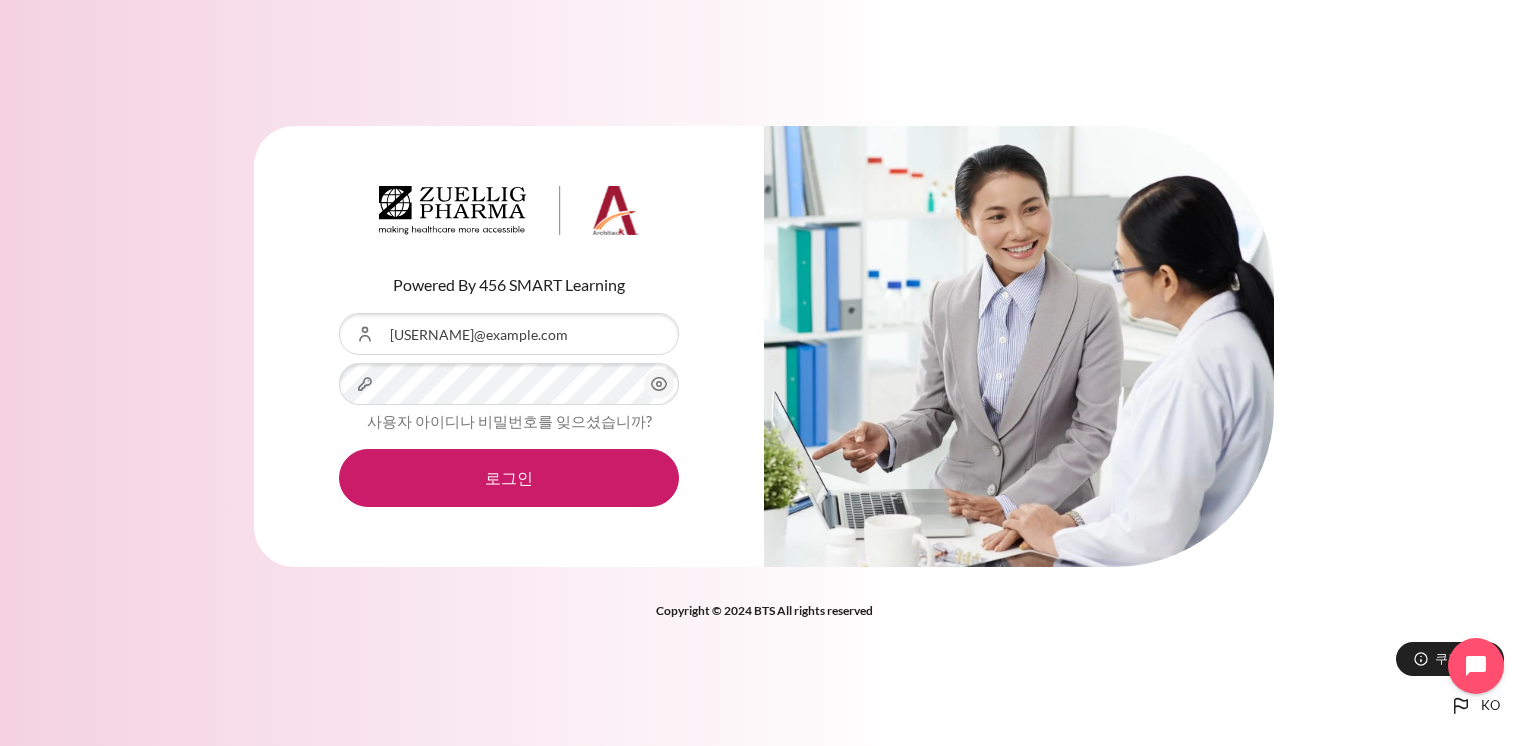 click on "로그인" at bounding box center [509, 478] 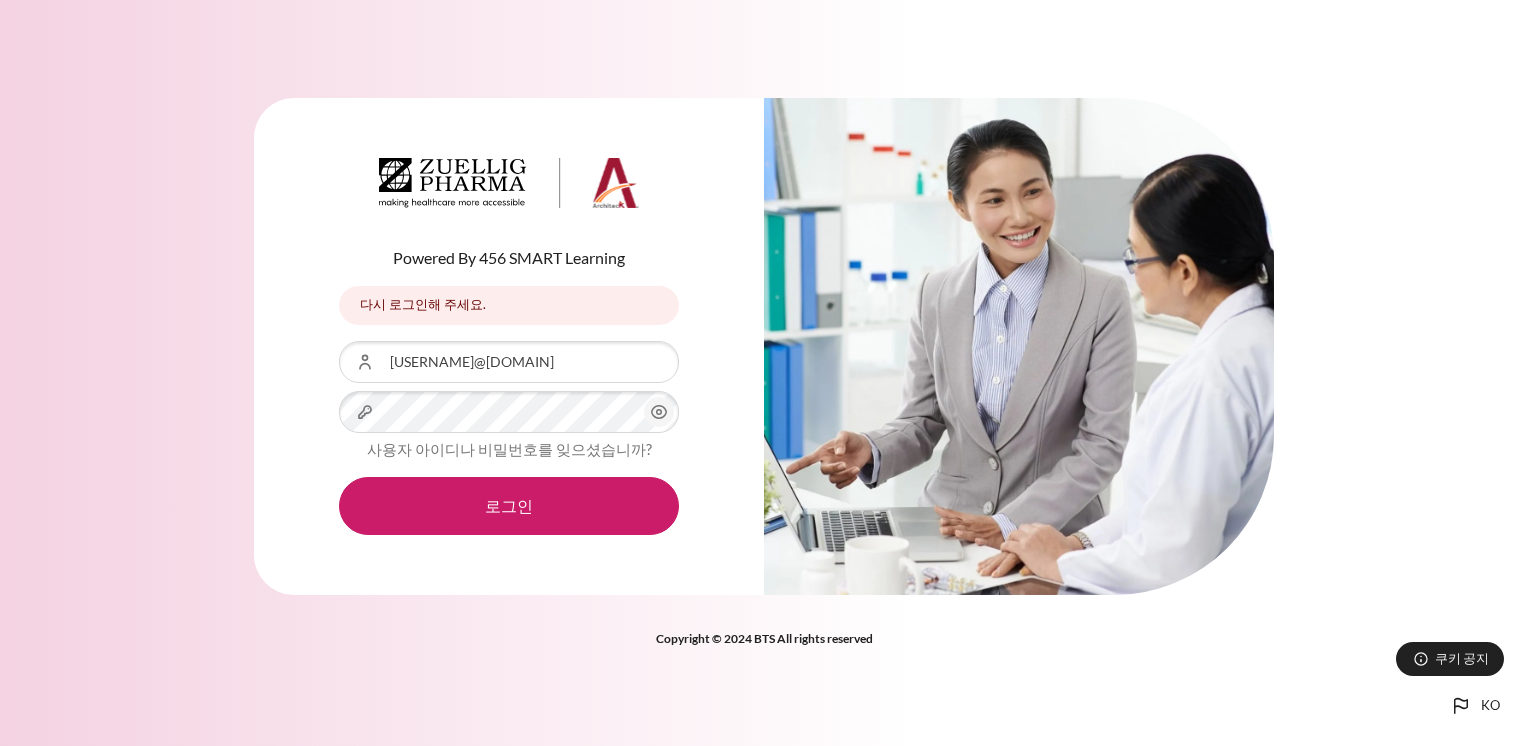 scroll, scrollTop: 0, scrollLeft: 0, axis: both 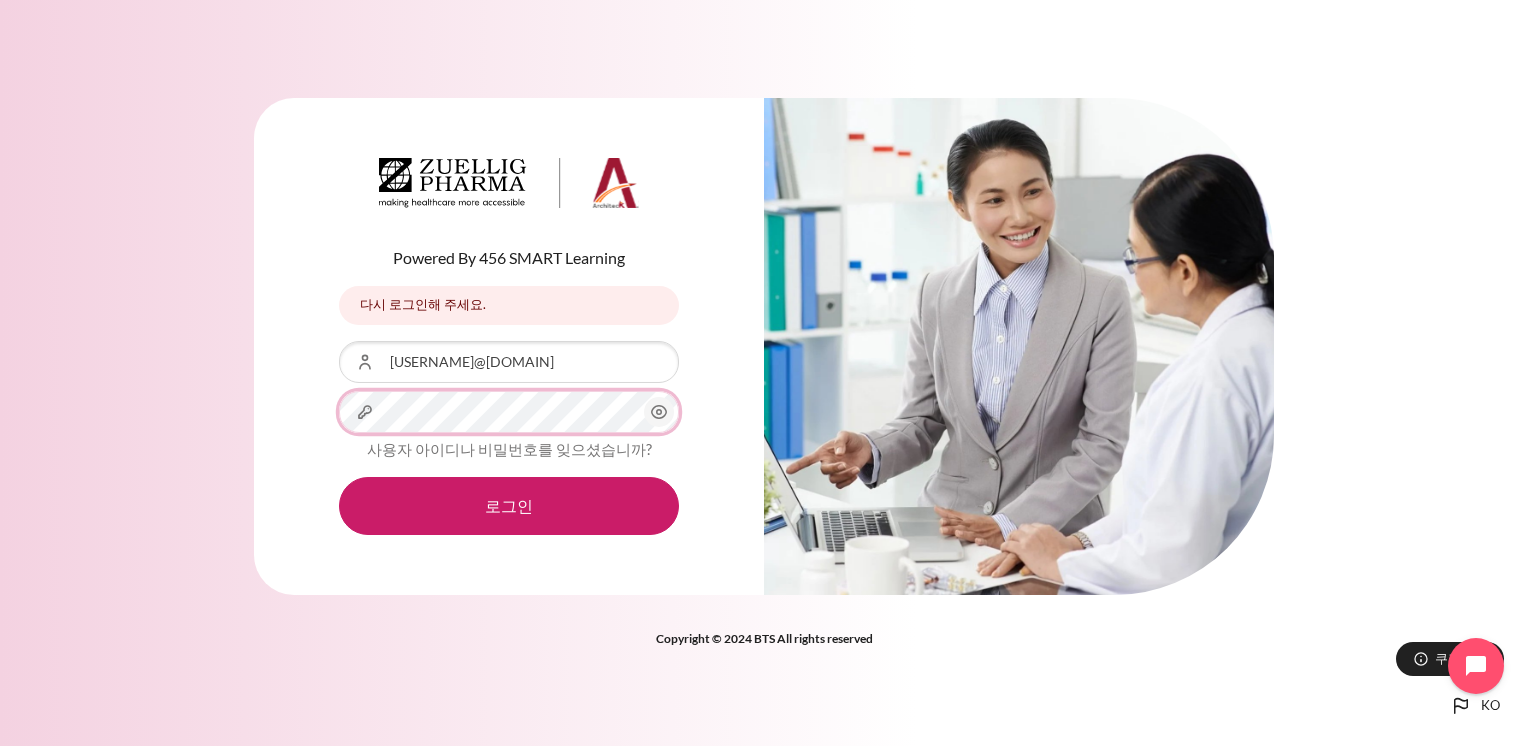 click on "로그인" at bounding box center (509, 506) 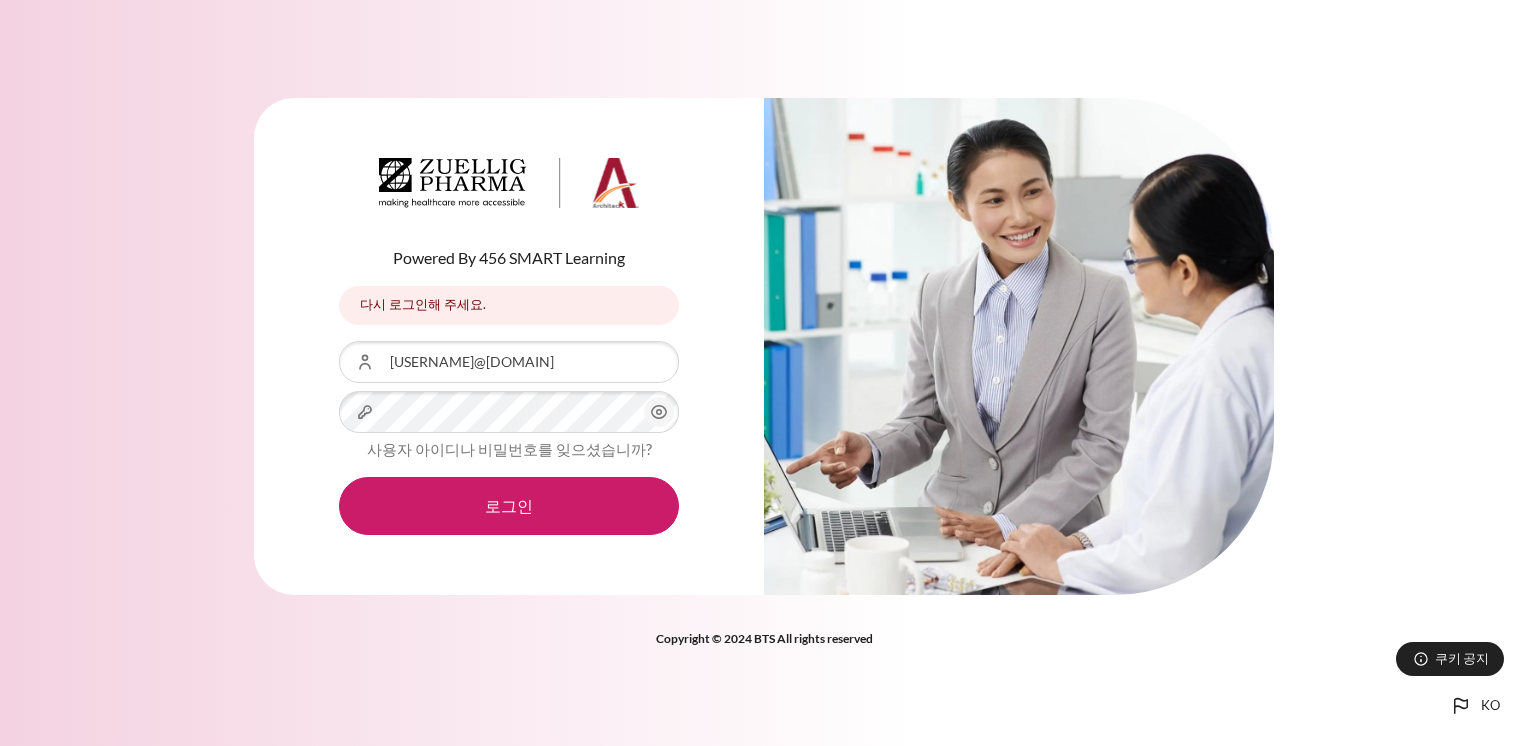 scroll, scrollTop: 0, scrollLeft: 0, axis: both 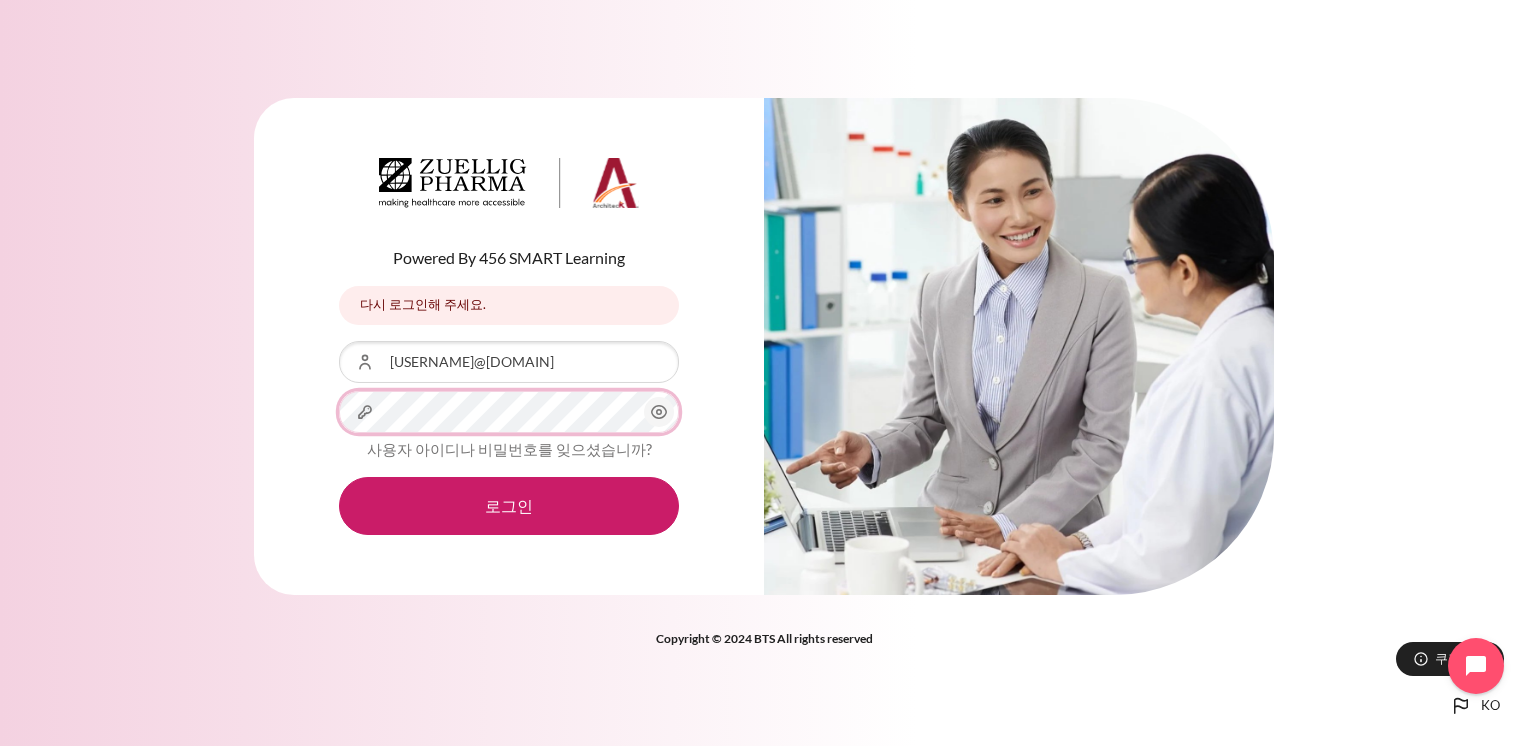 click on "로그인" at bounding box center [509, 506] 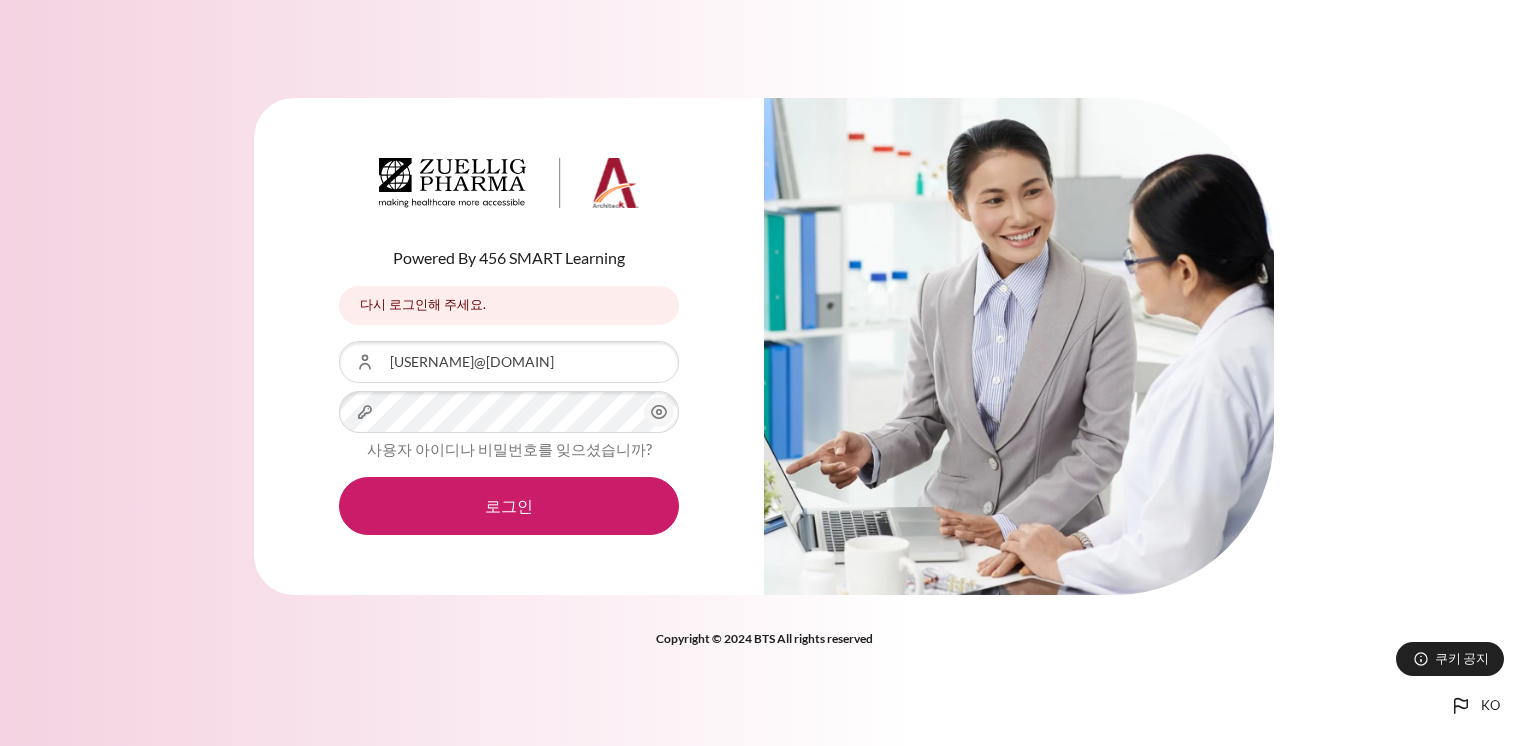scroll, scrollTop: 0, scrollLeft: 0, axis: both 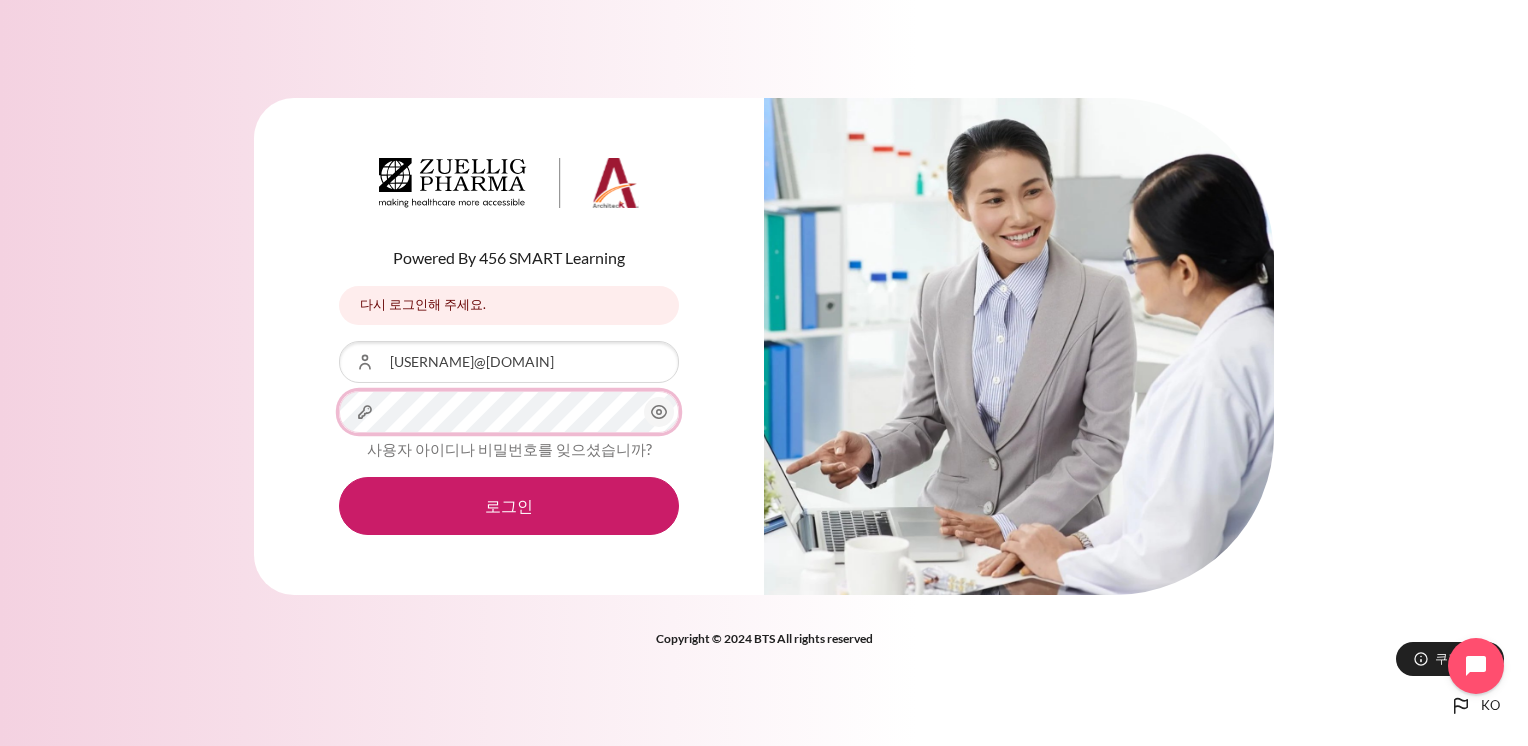 click on "로그인" at bounding box center (509, 506) 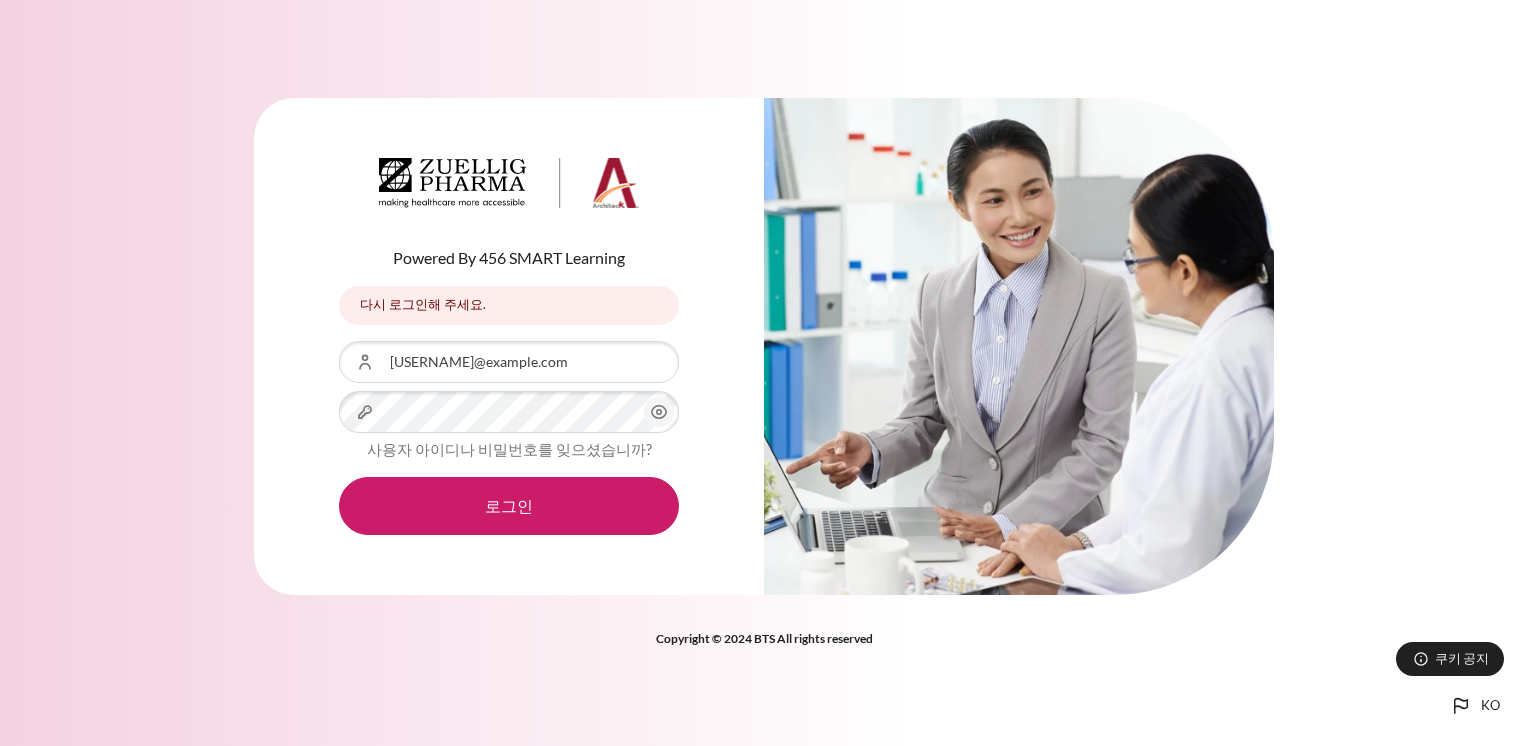 scroll, scrollTop: 0, scrollLeft: 0, axis: both 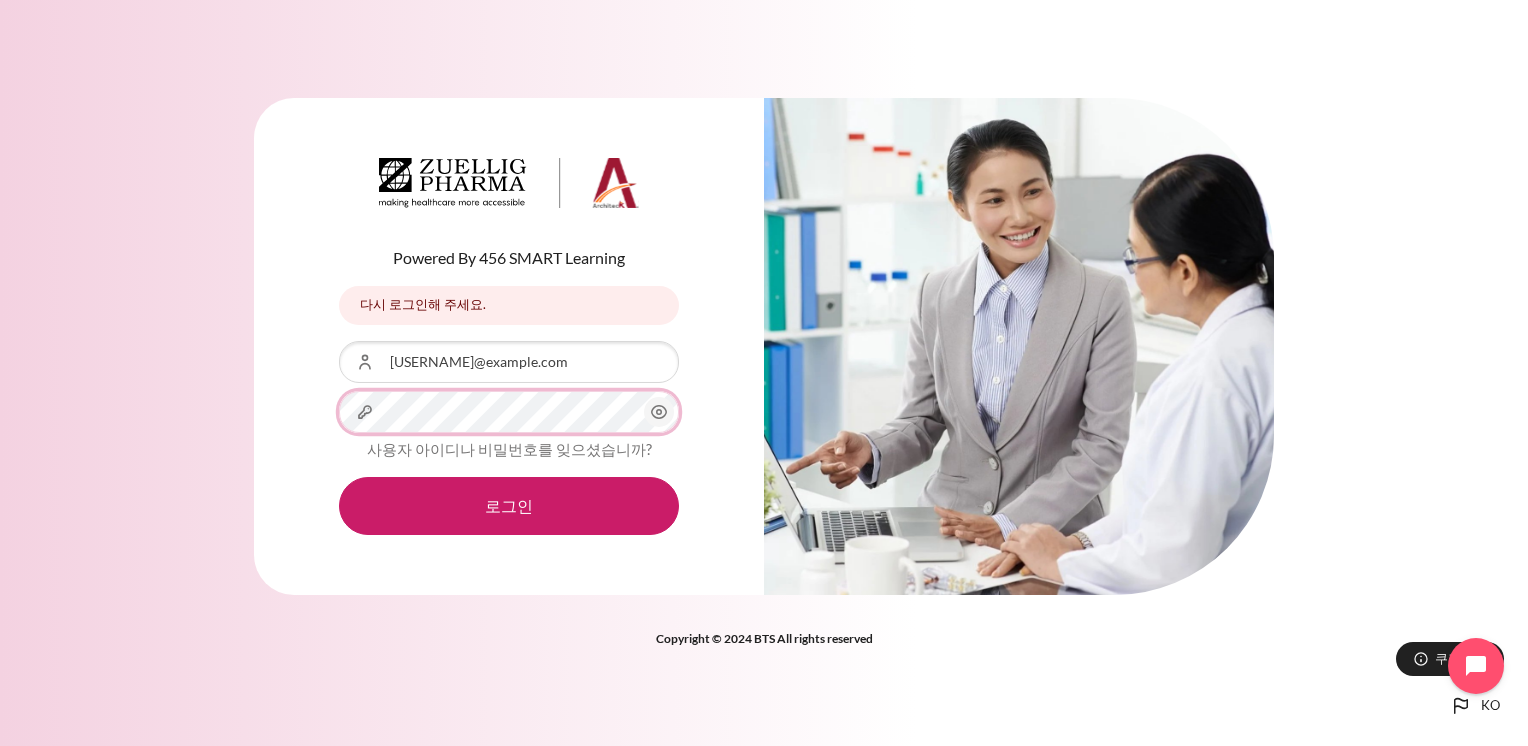 click on "로그인" at bounding box center [509, 506] 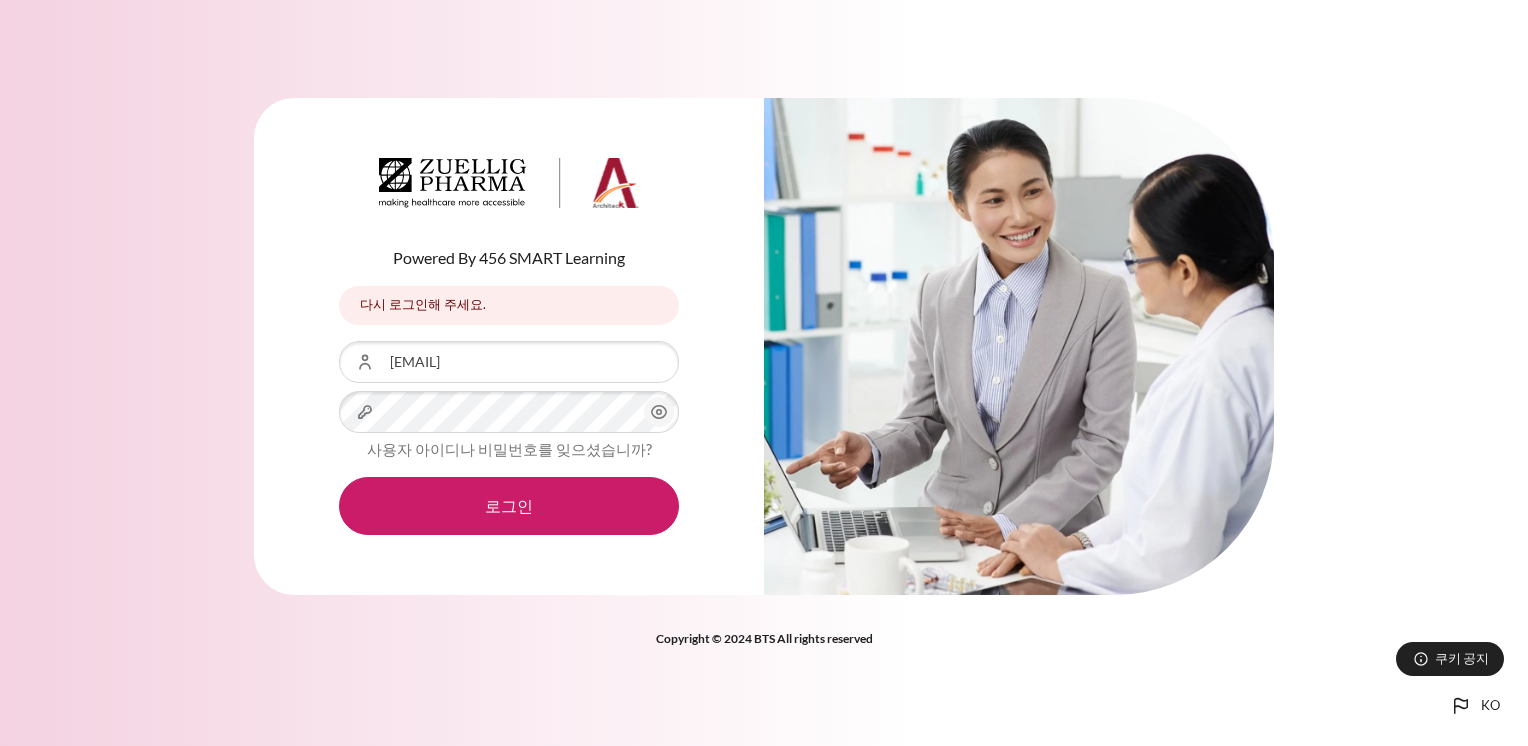scroll, scrollTop: 0, scrollLeft: 0, axis: both 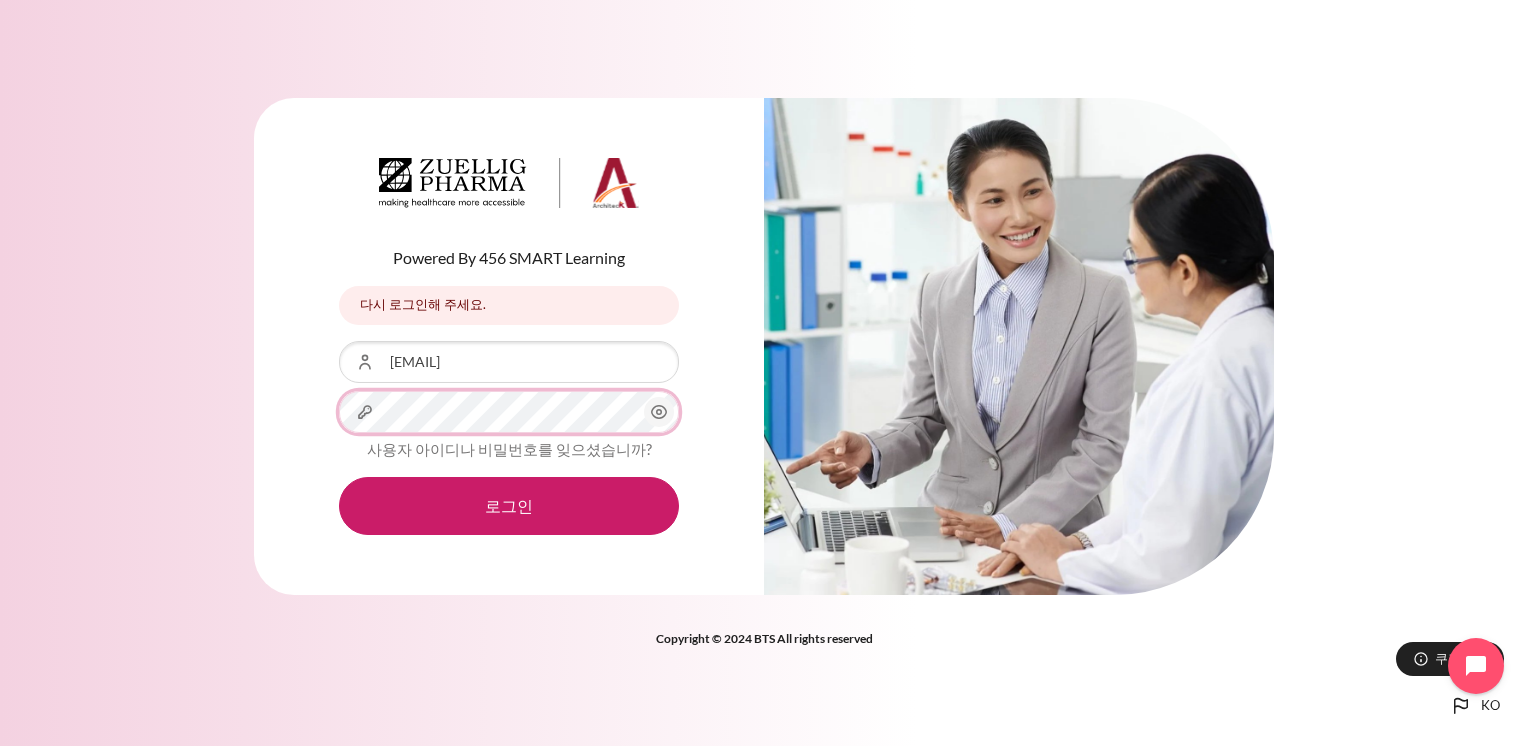 click on "로그인" at bounding box center (509, 506) 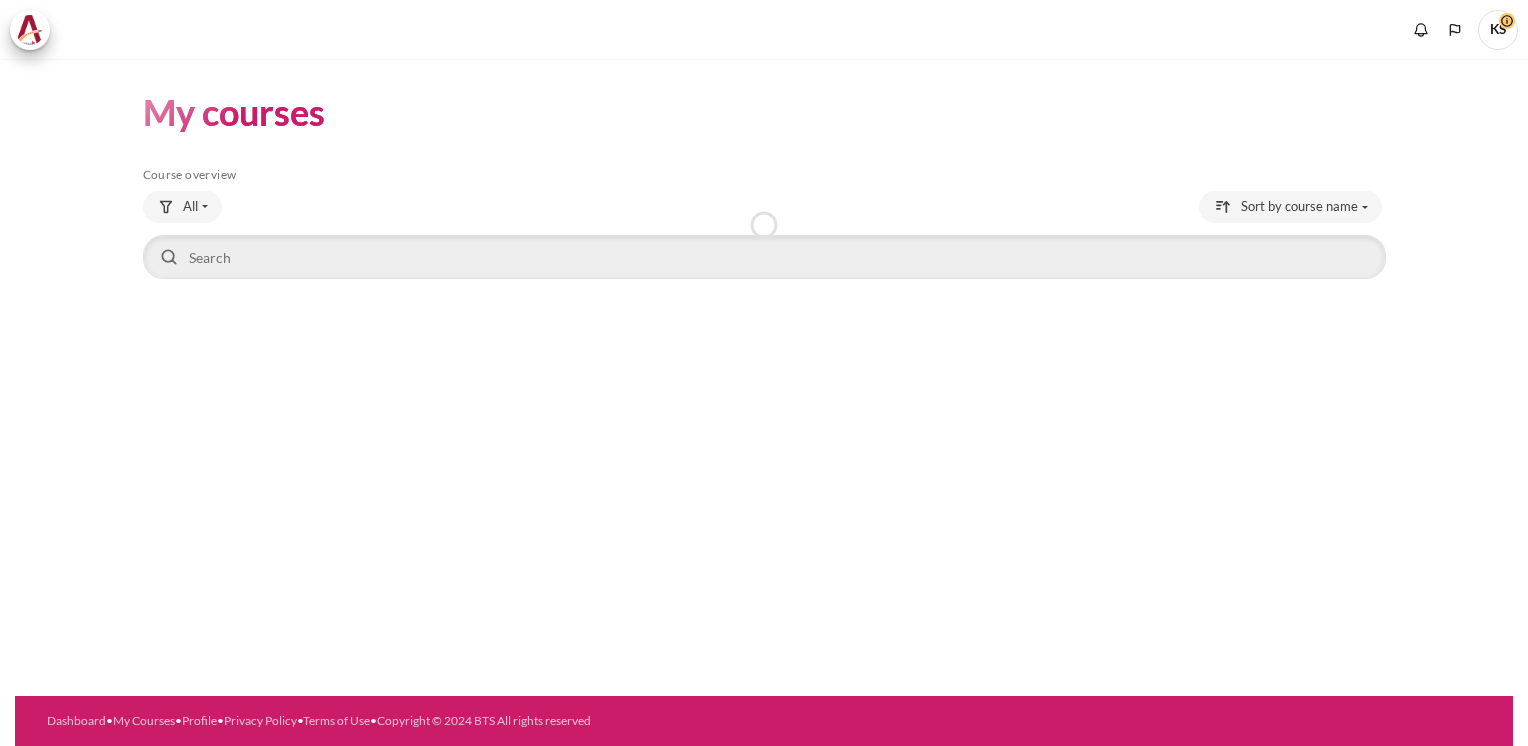 scroll, scrollTop: 0, scrollLeft: 0, axis: both 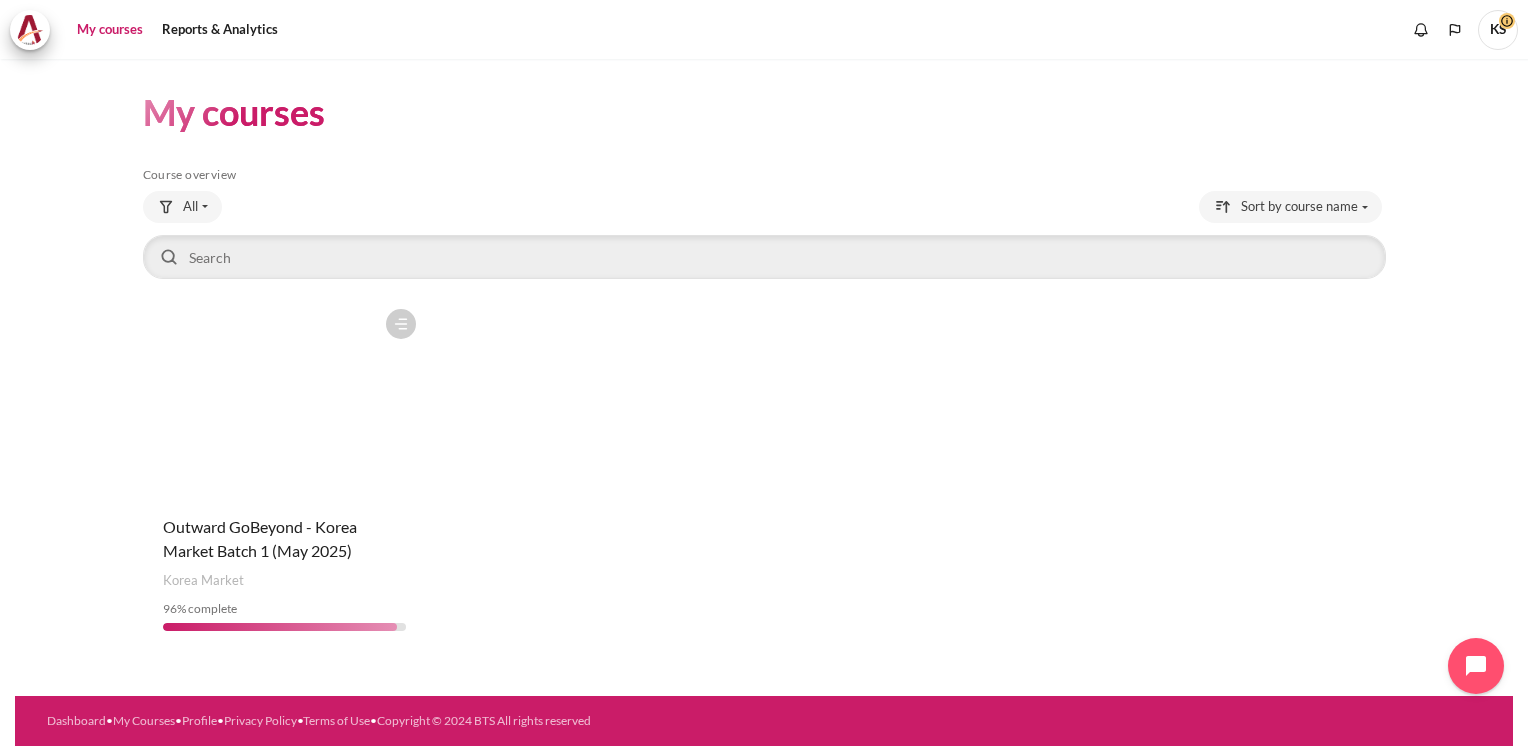 click on "Course name
Outward GoBeyond - Korea Market Batch 1 ([YEAR])" at bounding box center [285, 539] 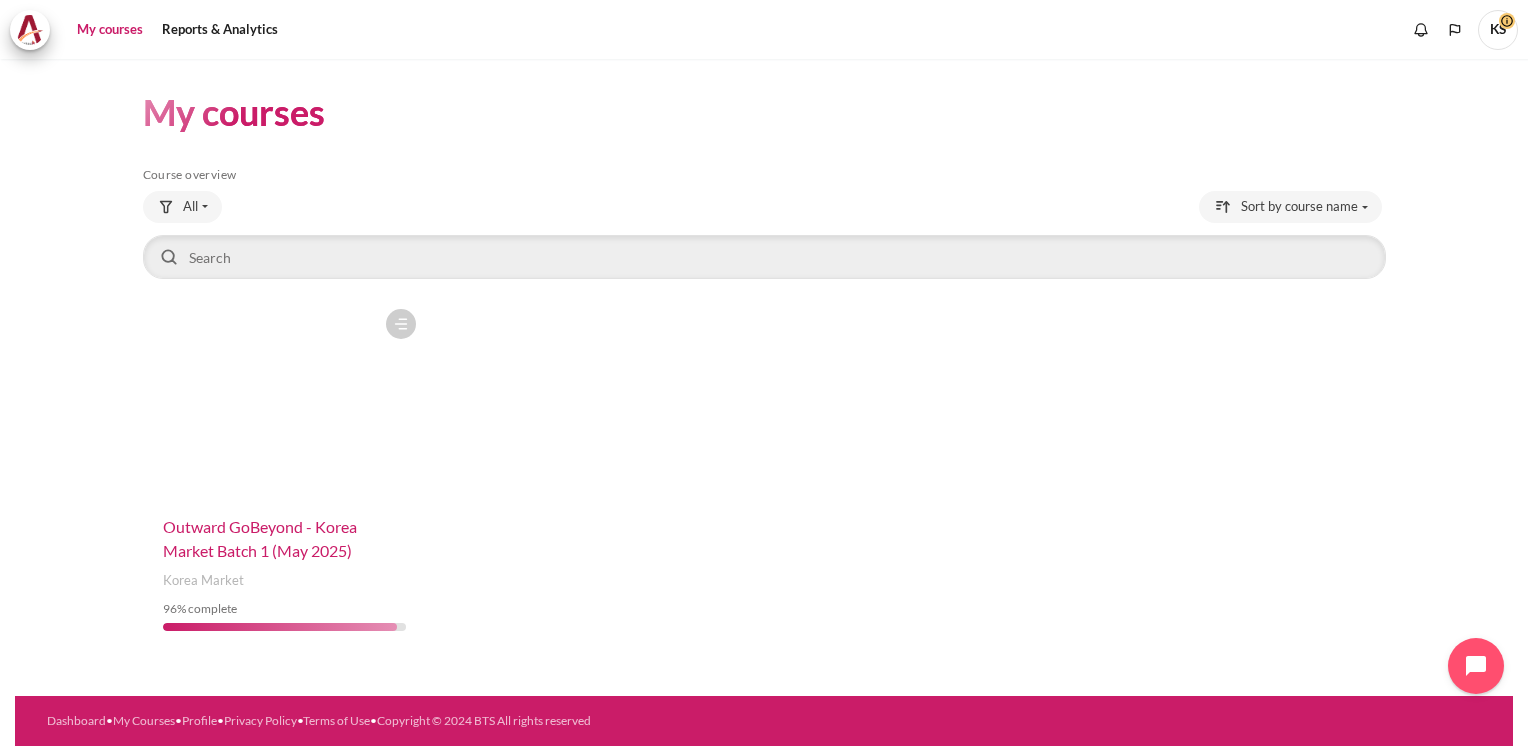 click on "Outward GoBeyond - Korea Market Batch 1 (May 2025)" at bounding box center (260, 538) 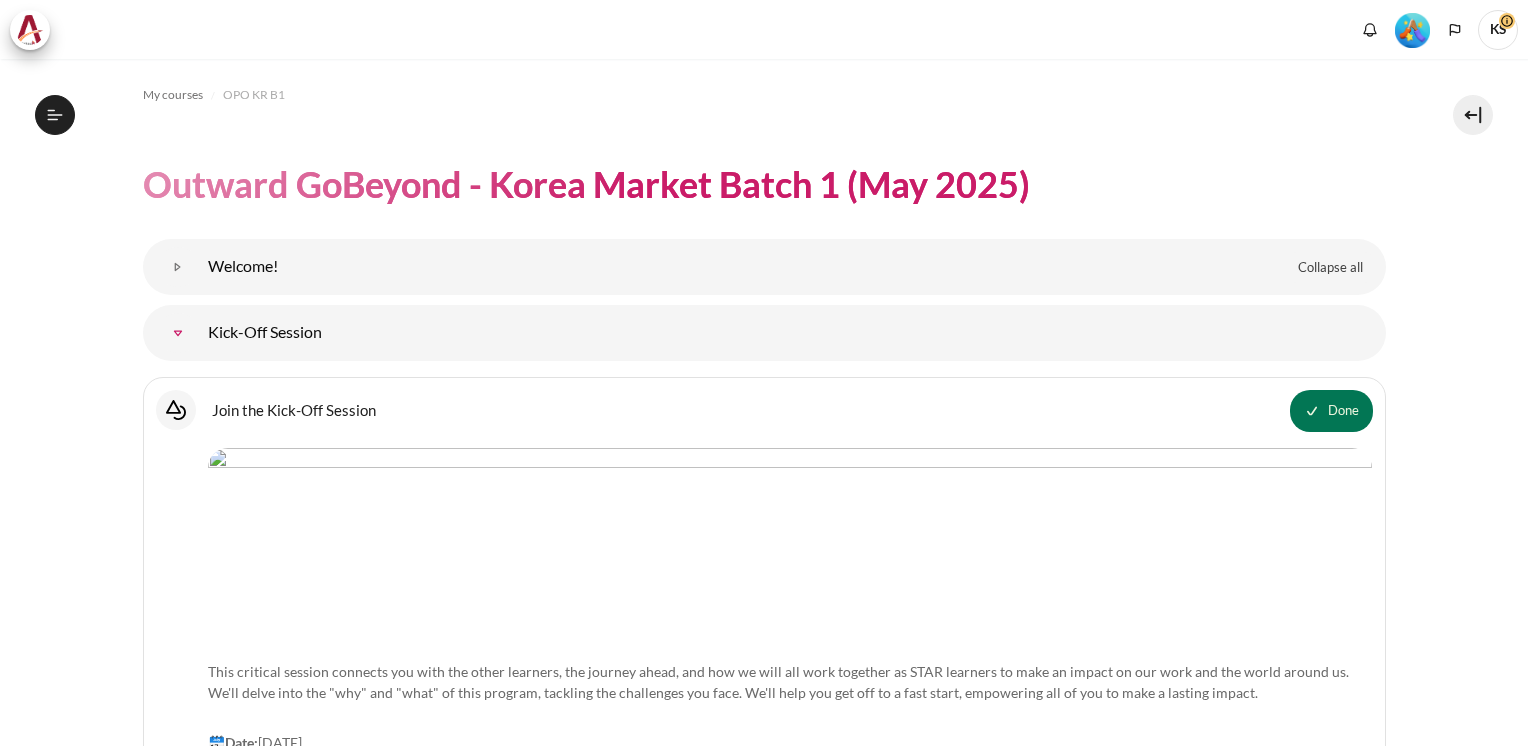 scroll, scrollTop: 0, scrollLeft: 0, axis: both 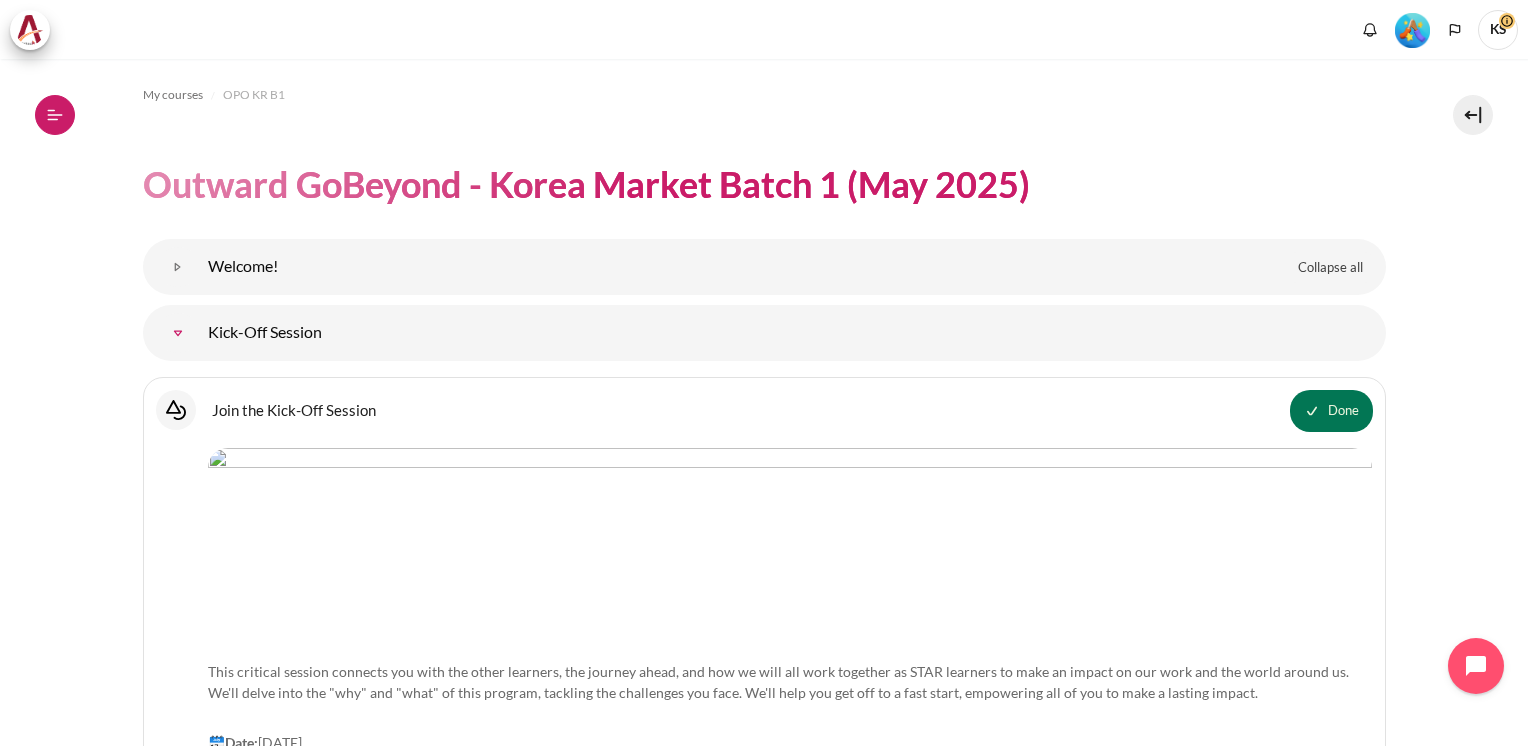 click on "Open course index" at bounding box center (55, 115) 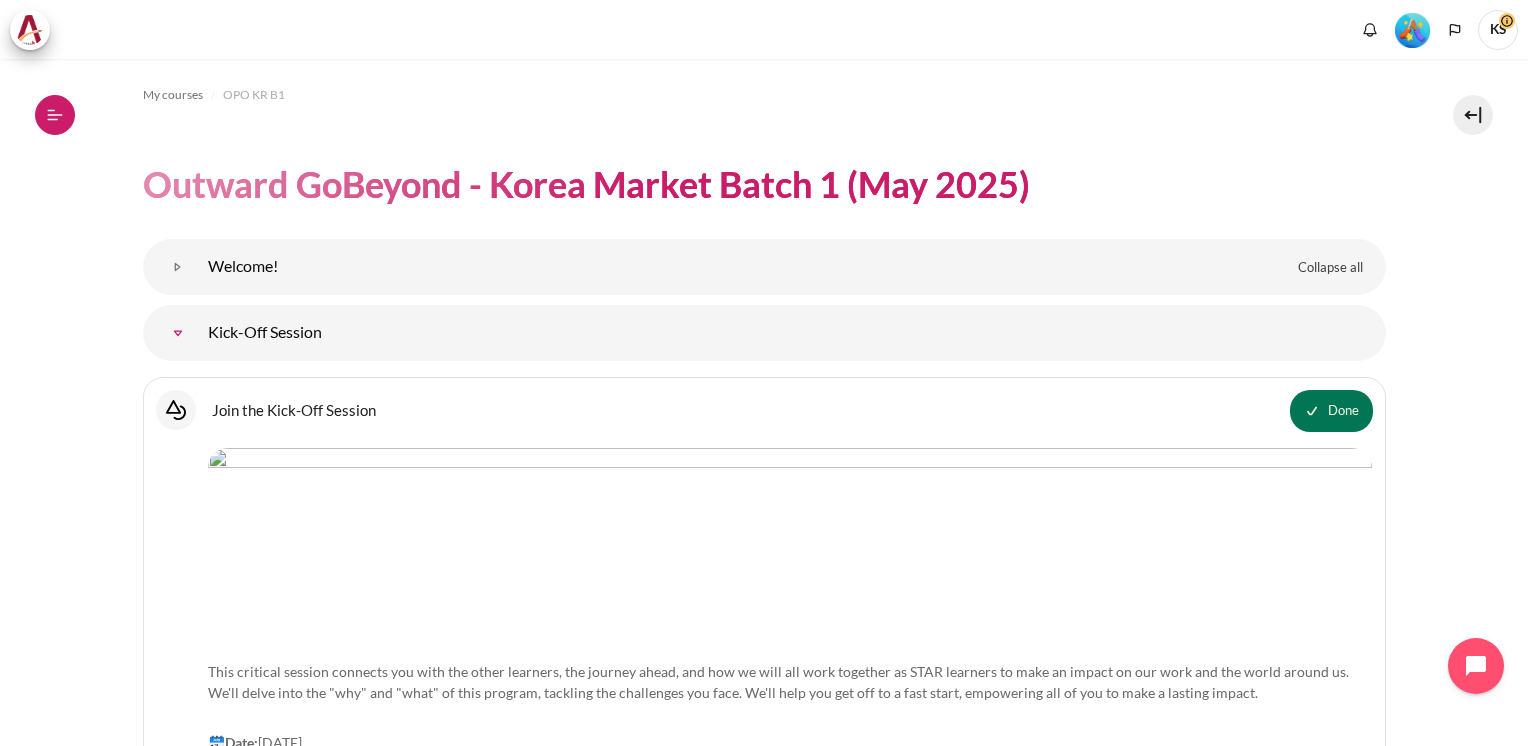 click 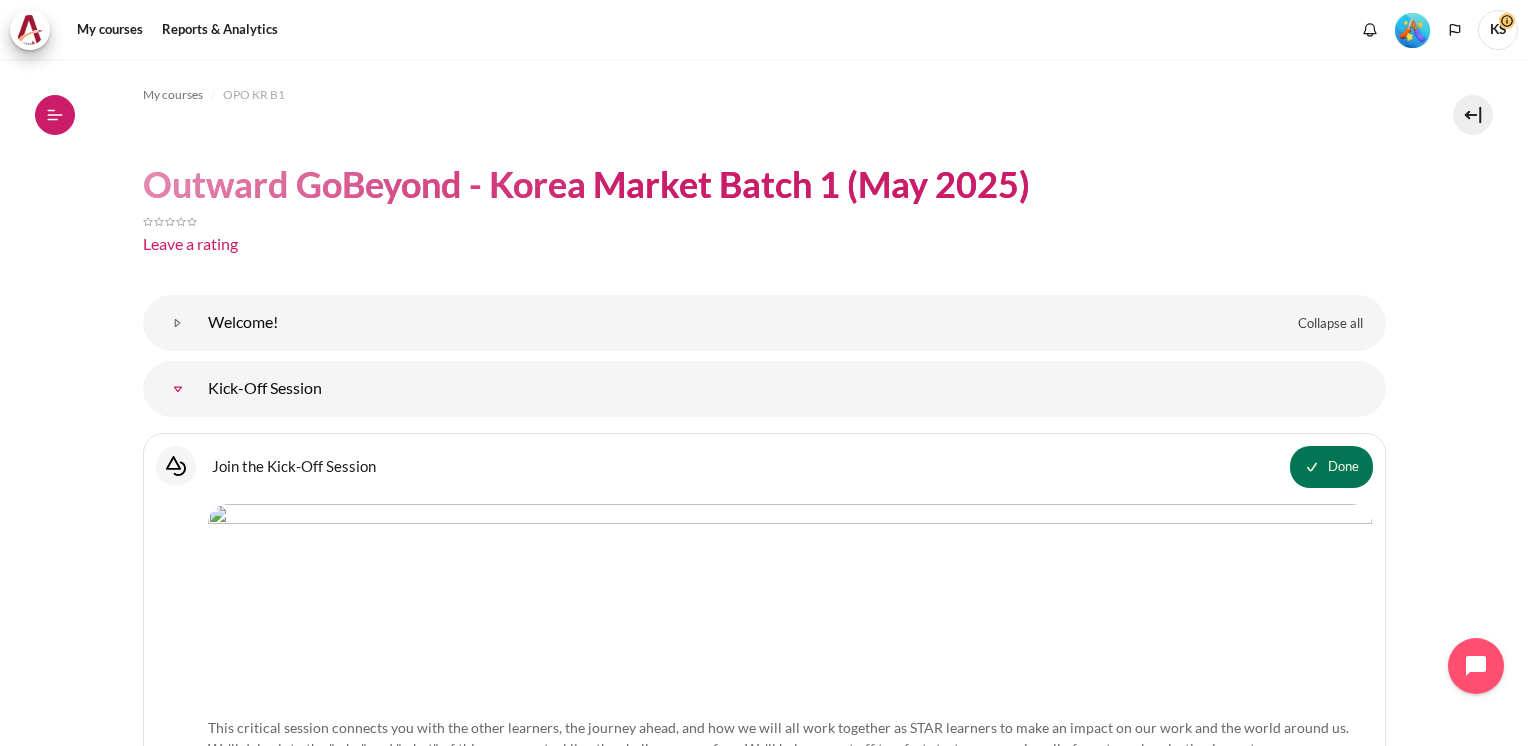click 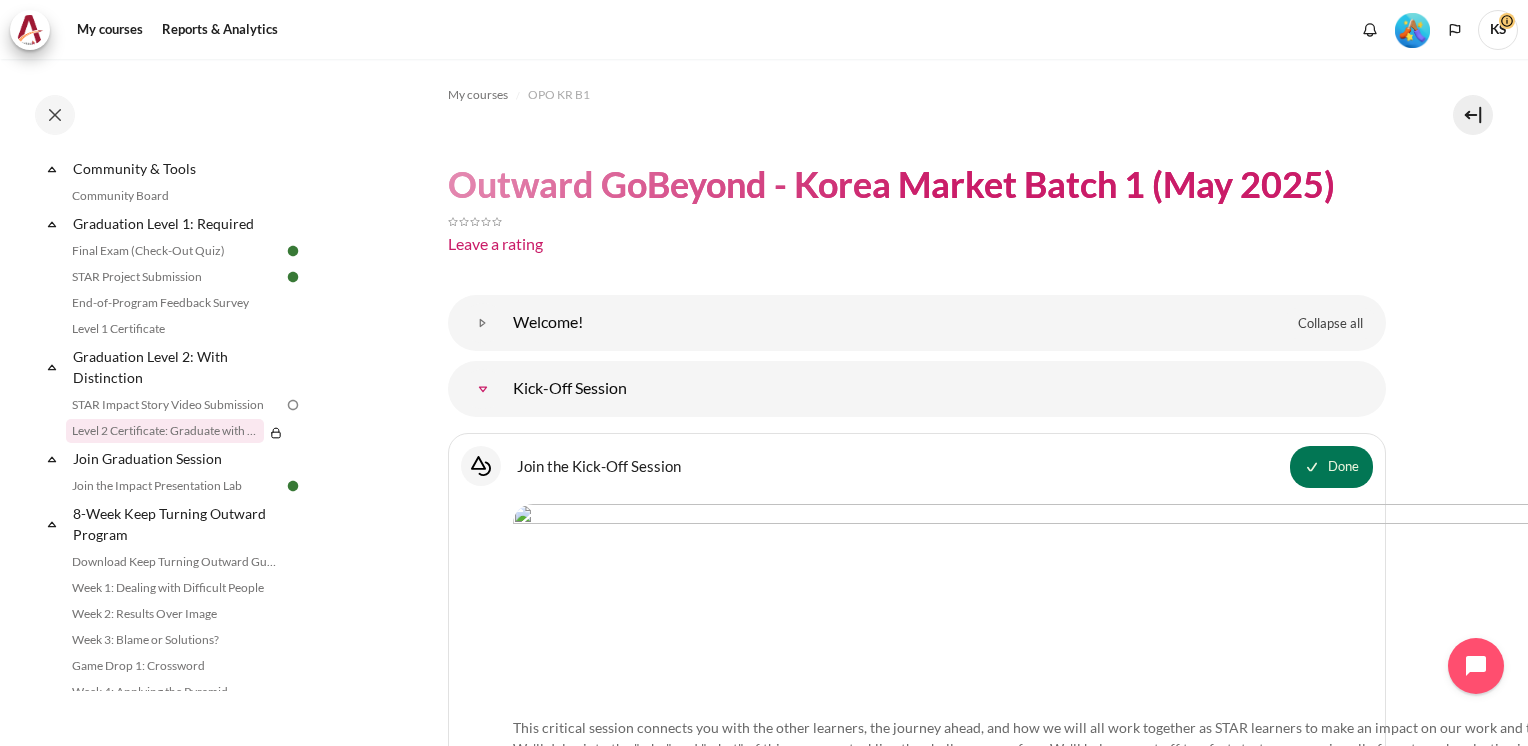 scroll, scrollTop: 2081, scrollLeft: 0, axis: vertical 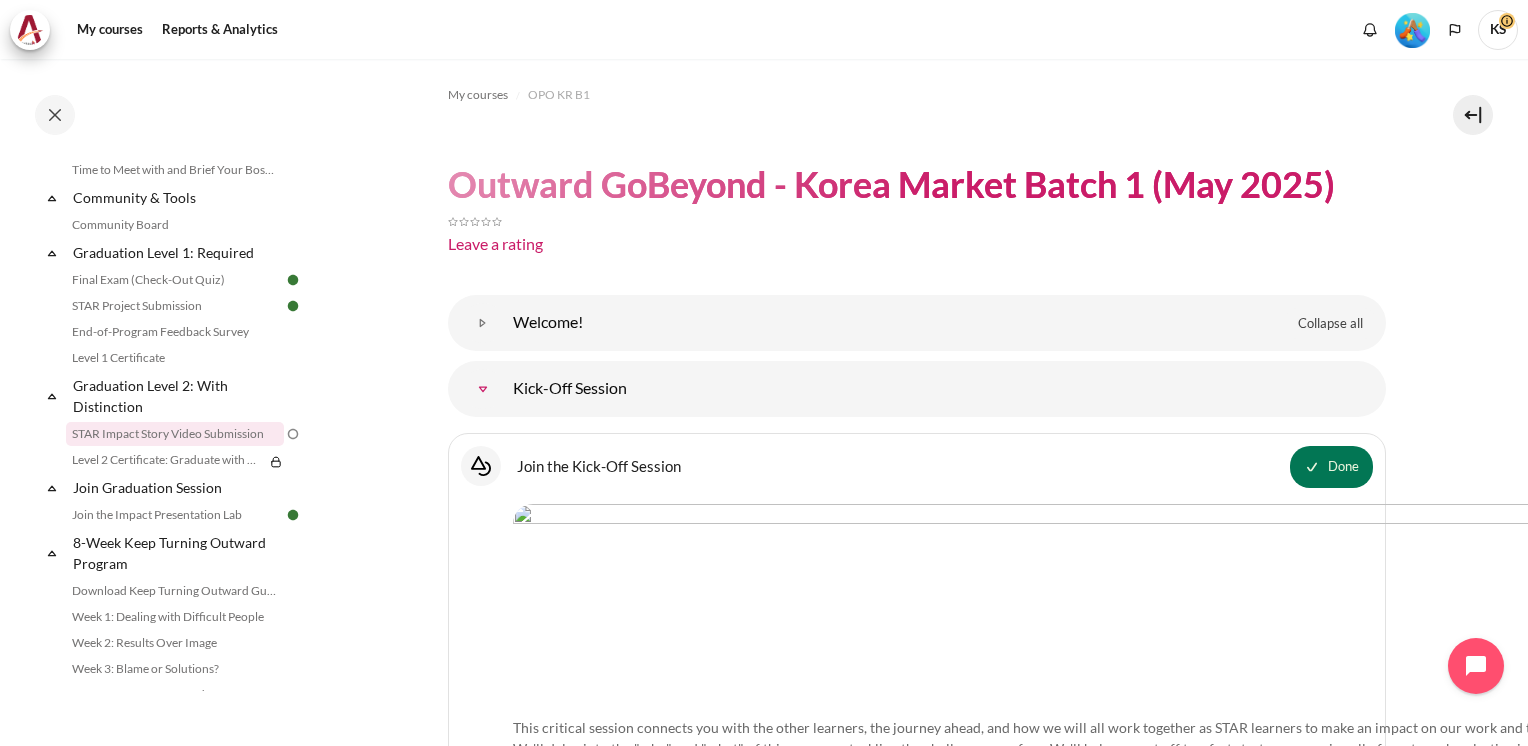 click on "STAR Impact Story Video Submission" at bounding box center (175, 434) 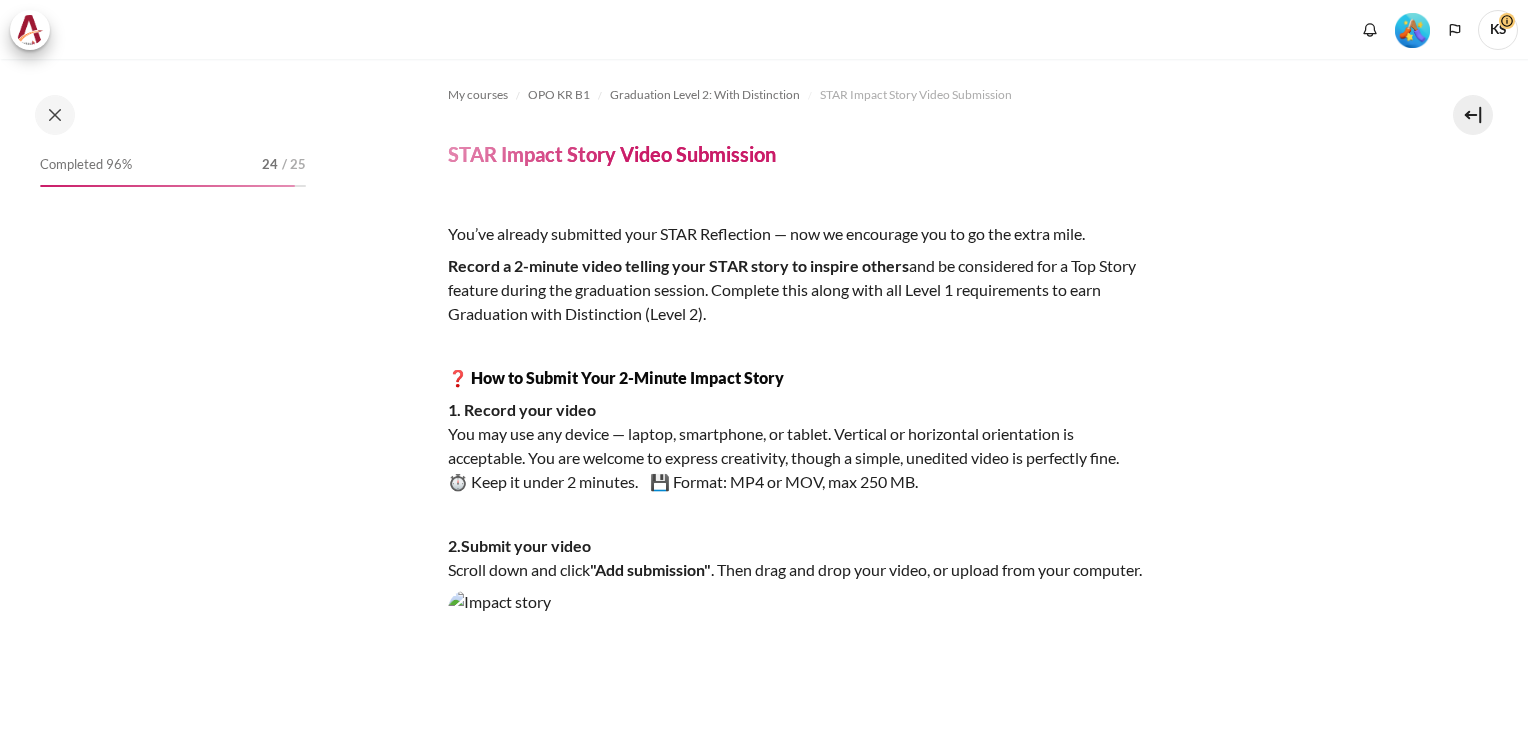 scroll, scrollTop: 0, scrollLeft: 0, axis: both 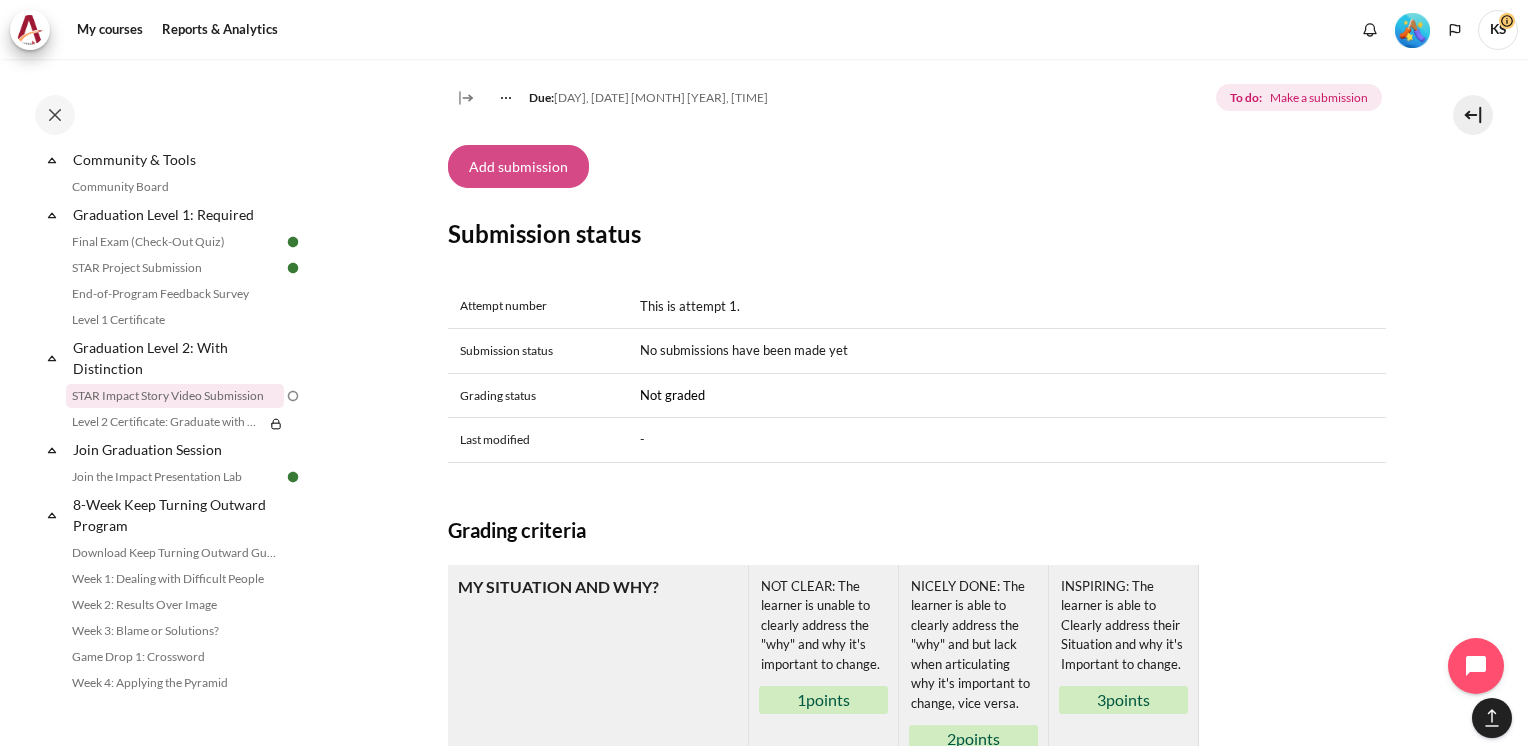 click on "Add submission" at bounding box center [518, 166] 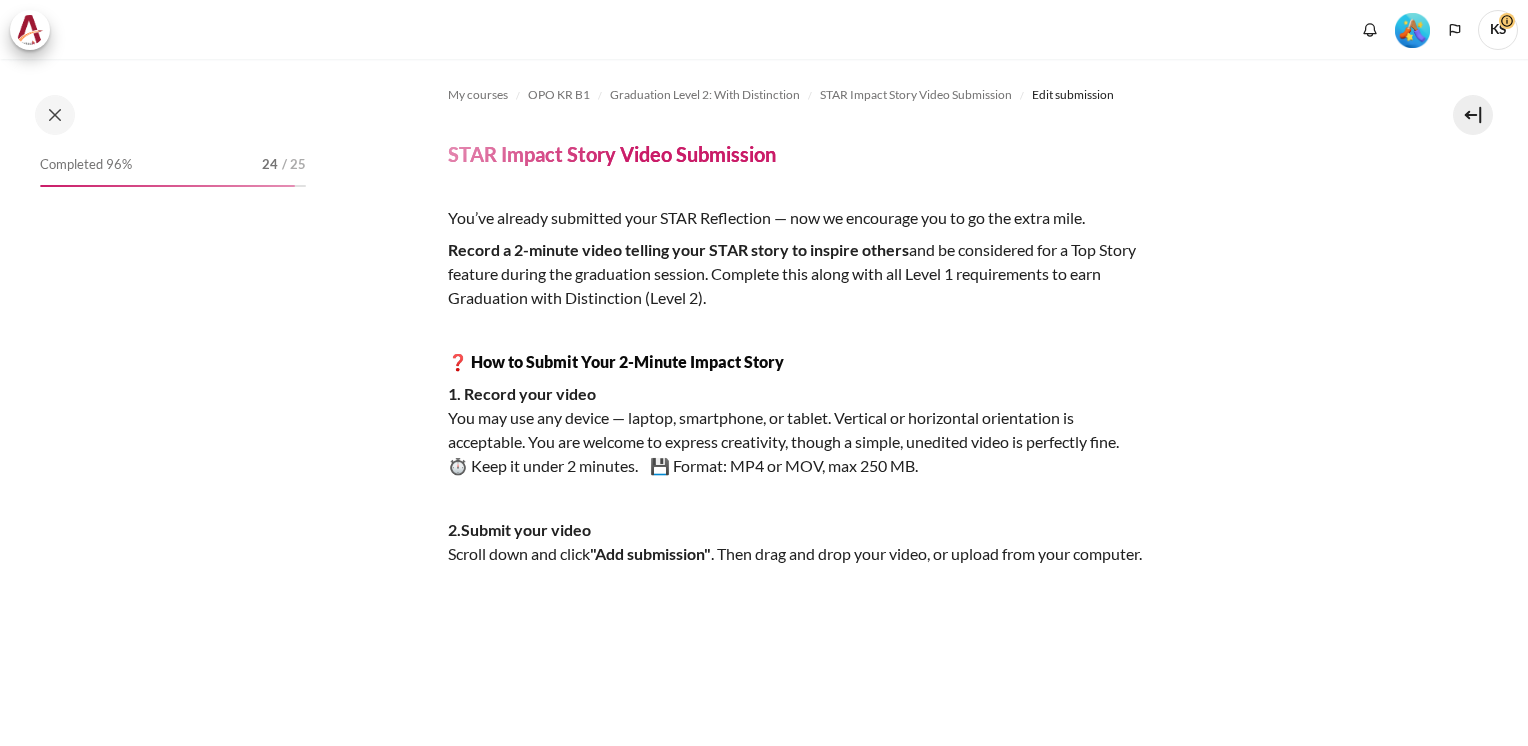 scroll, scrollTop: 0, scrollLeft: 0, axis: both 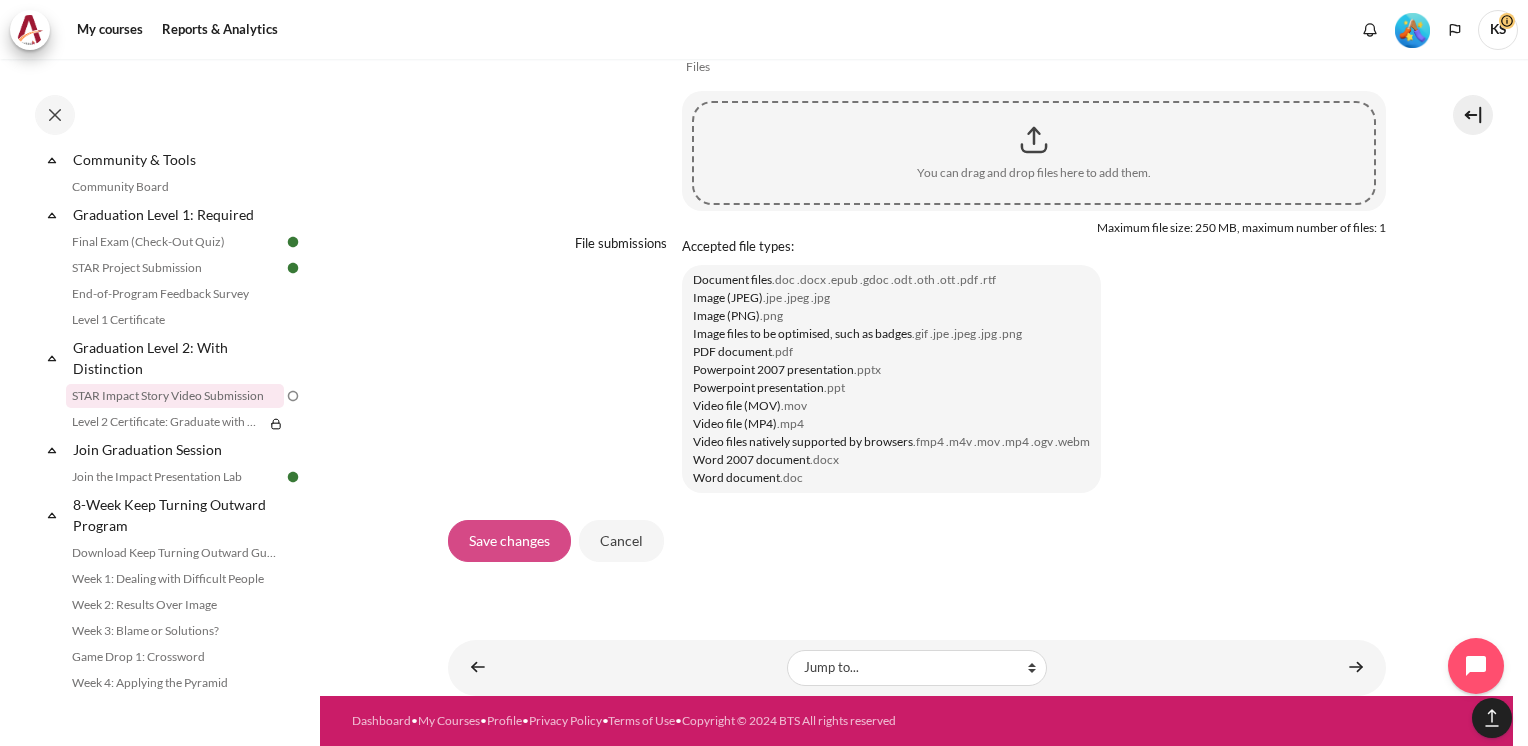 click on "Save changes" at bounding box center (509, 541) 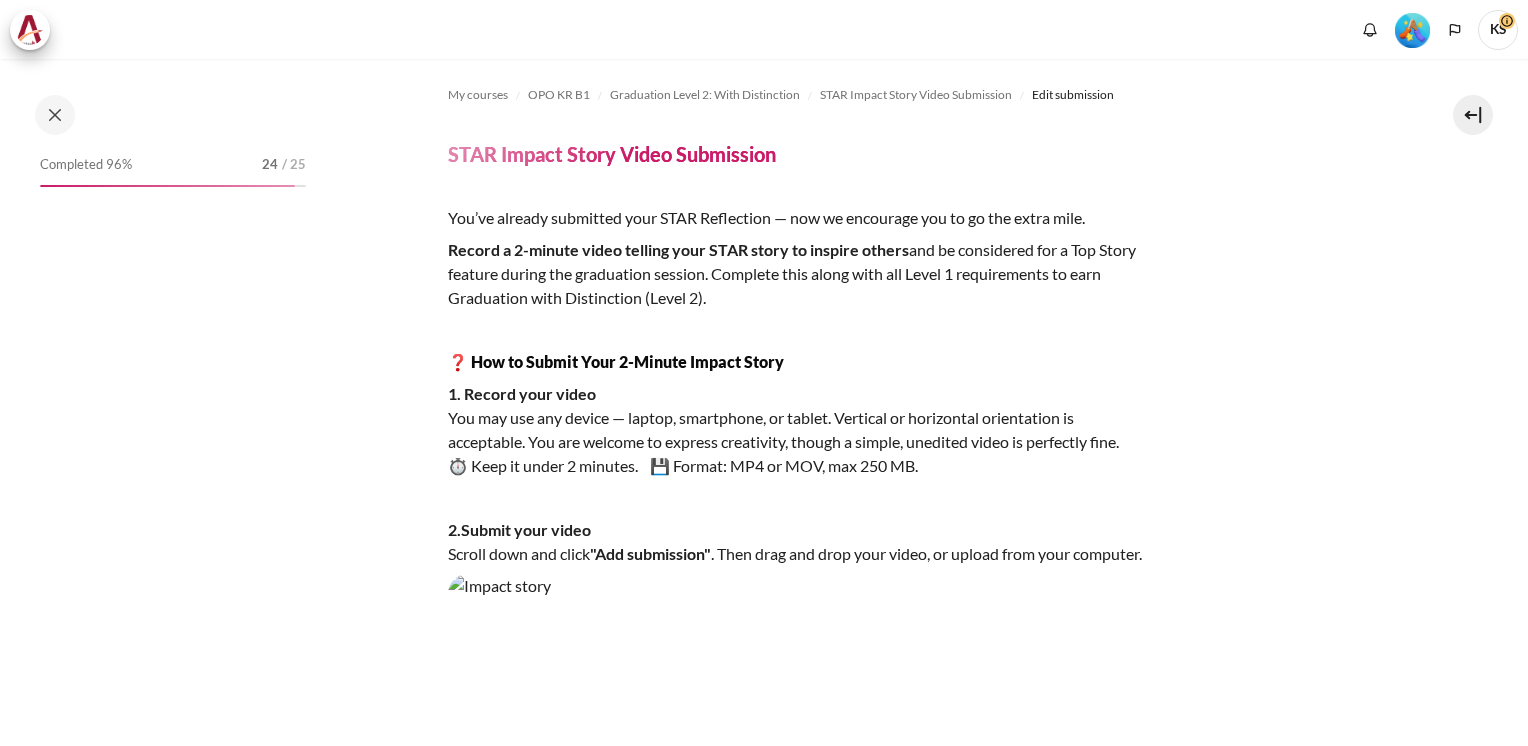 scroll, scrollTop: 0, scrollLeft: 0, axis: both 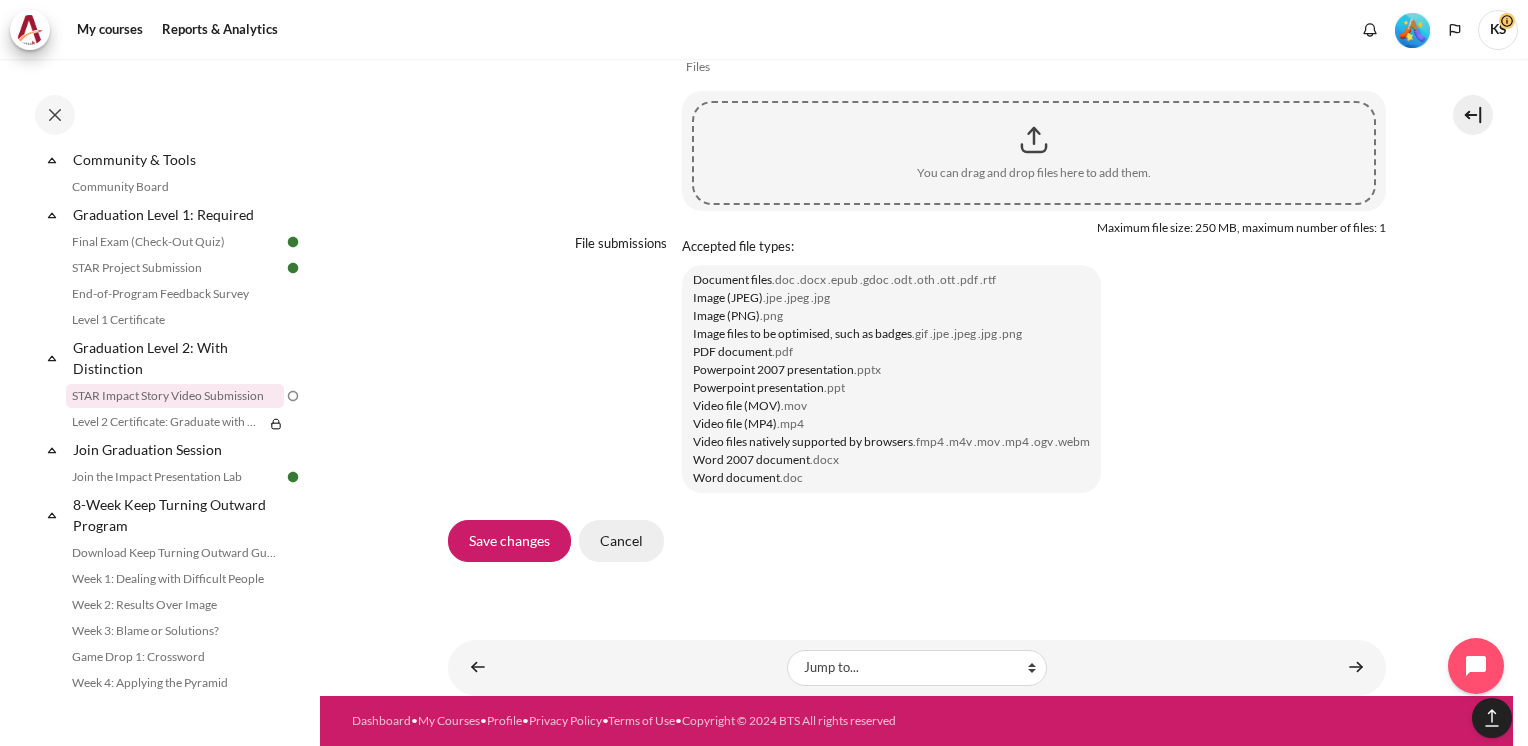 click on "Cancel" at bounding box center (621, 541) 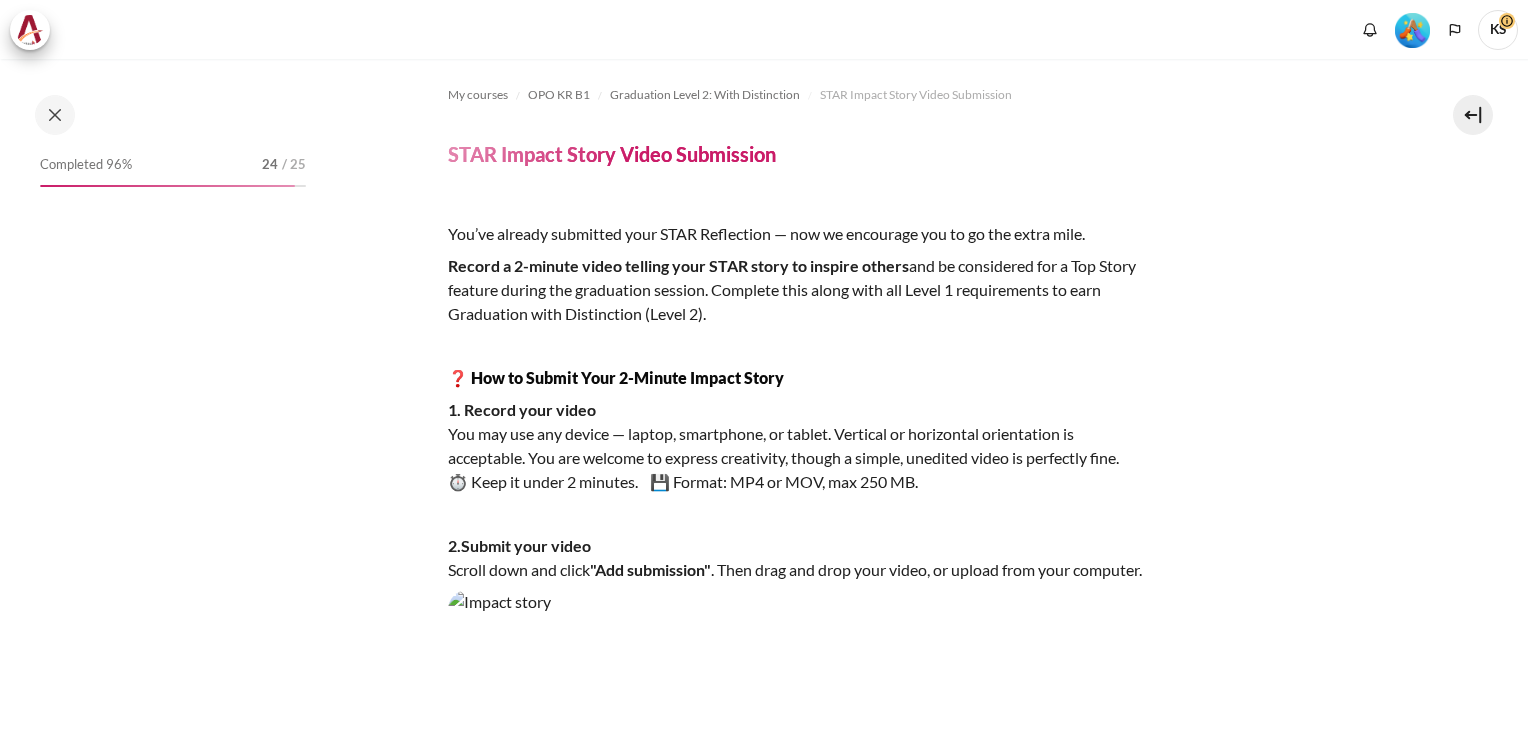 scroll, scrollTop: 0, scrollLeft: 0, axis: both 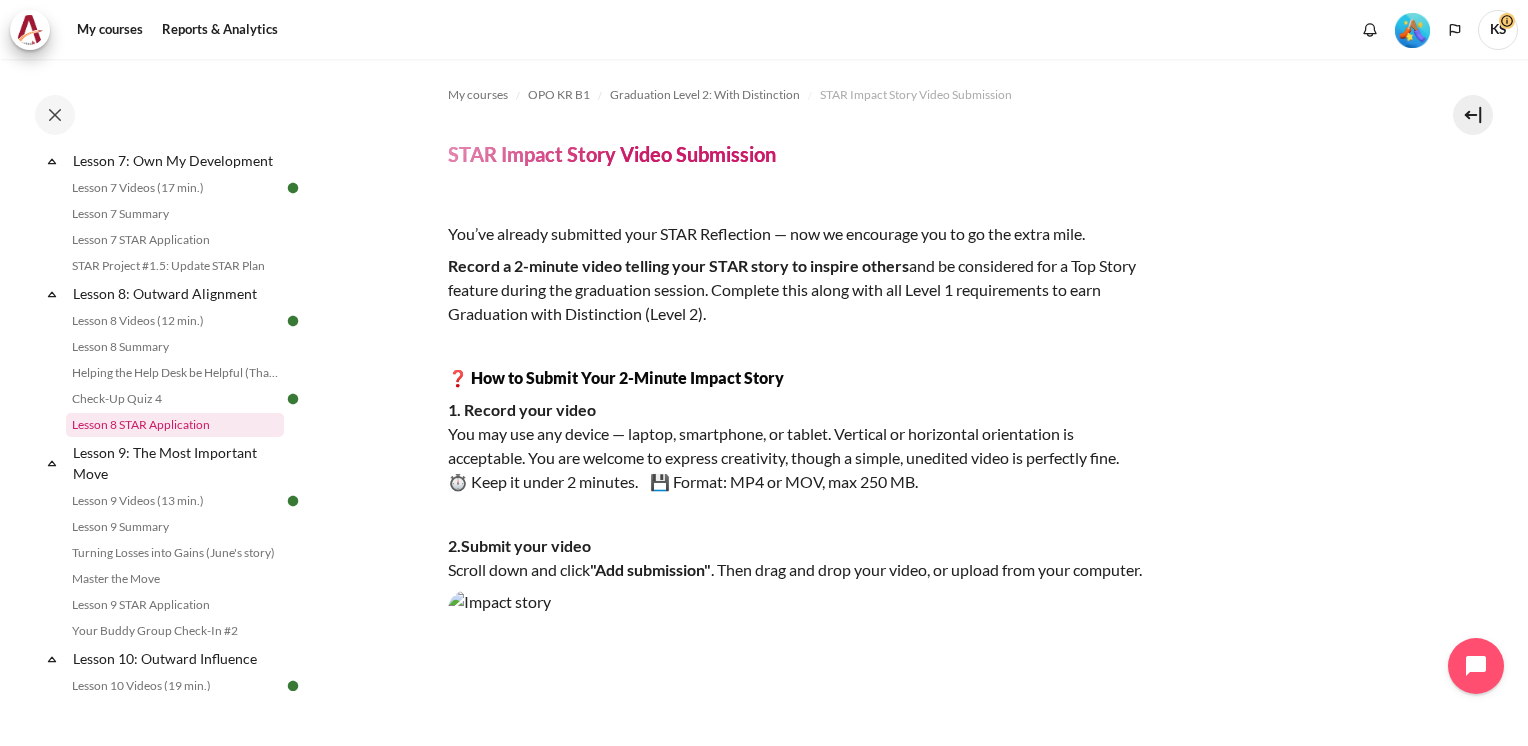 click on "Lesson 8 STAR Application" at bounding box center (175, 425) 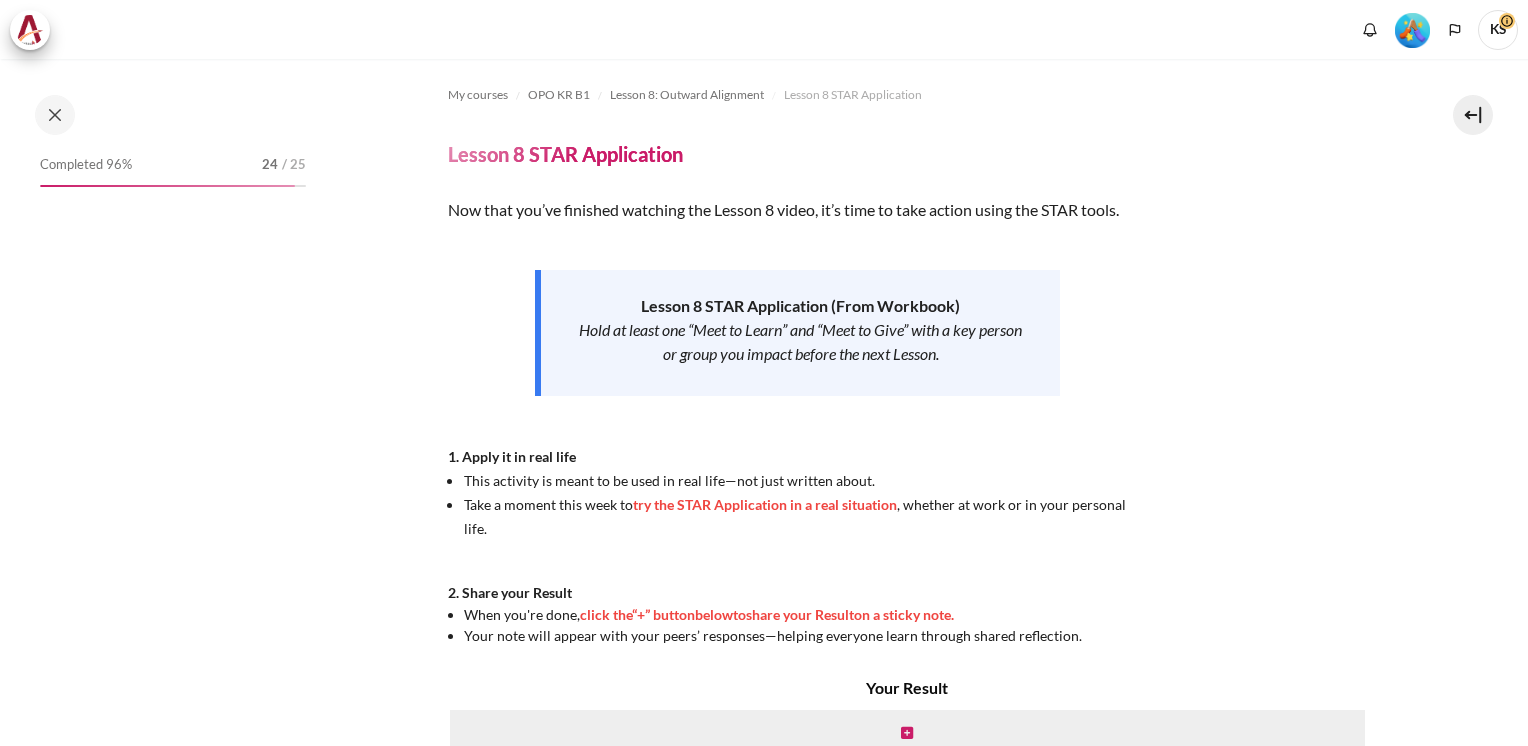 scroll, scrollTop: 0, scrollLeft: 0, axis: both 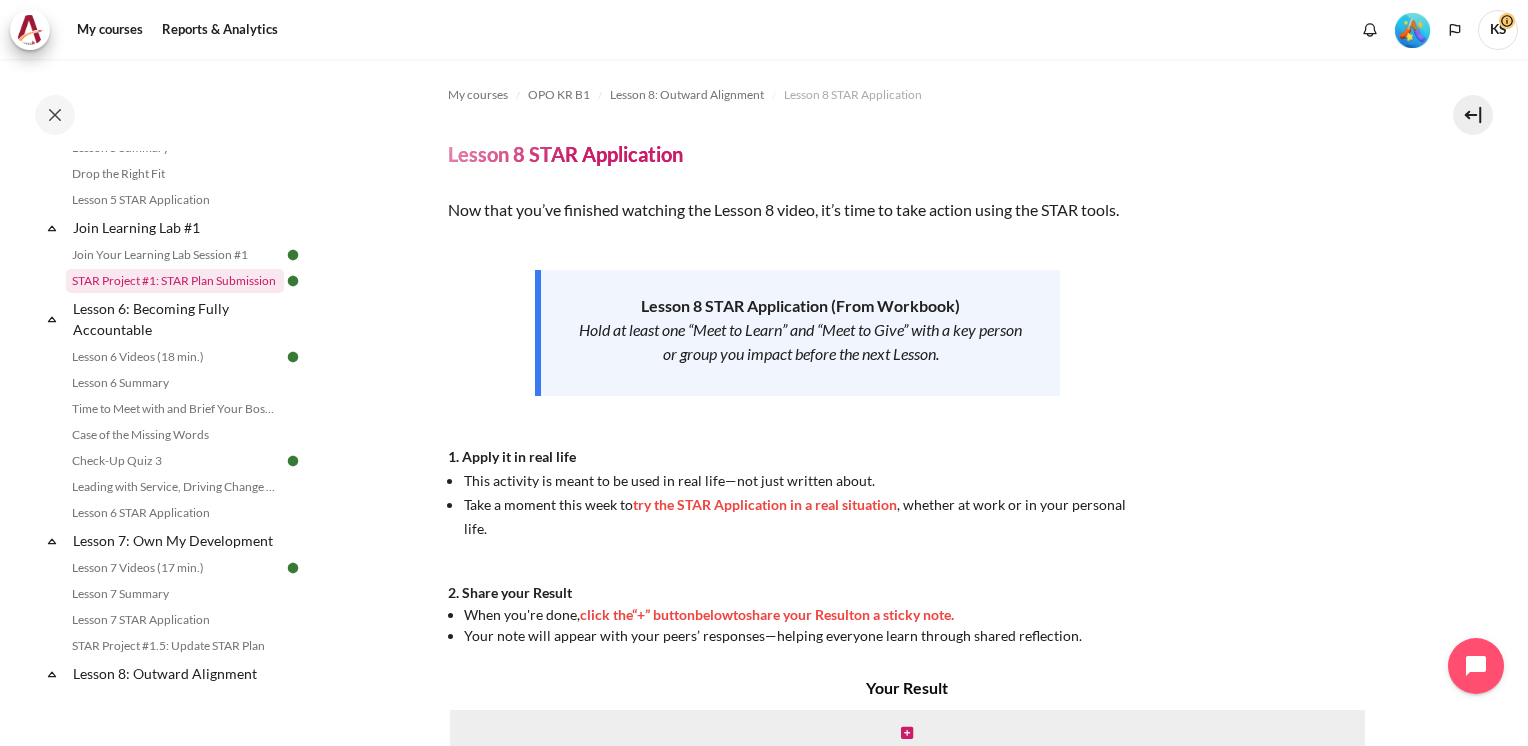 click on "STAR Project #1: STAR Plan Submission" at bounding box center (175, 281) 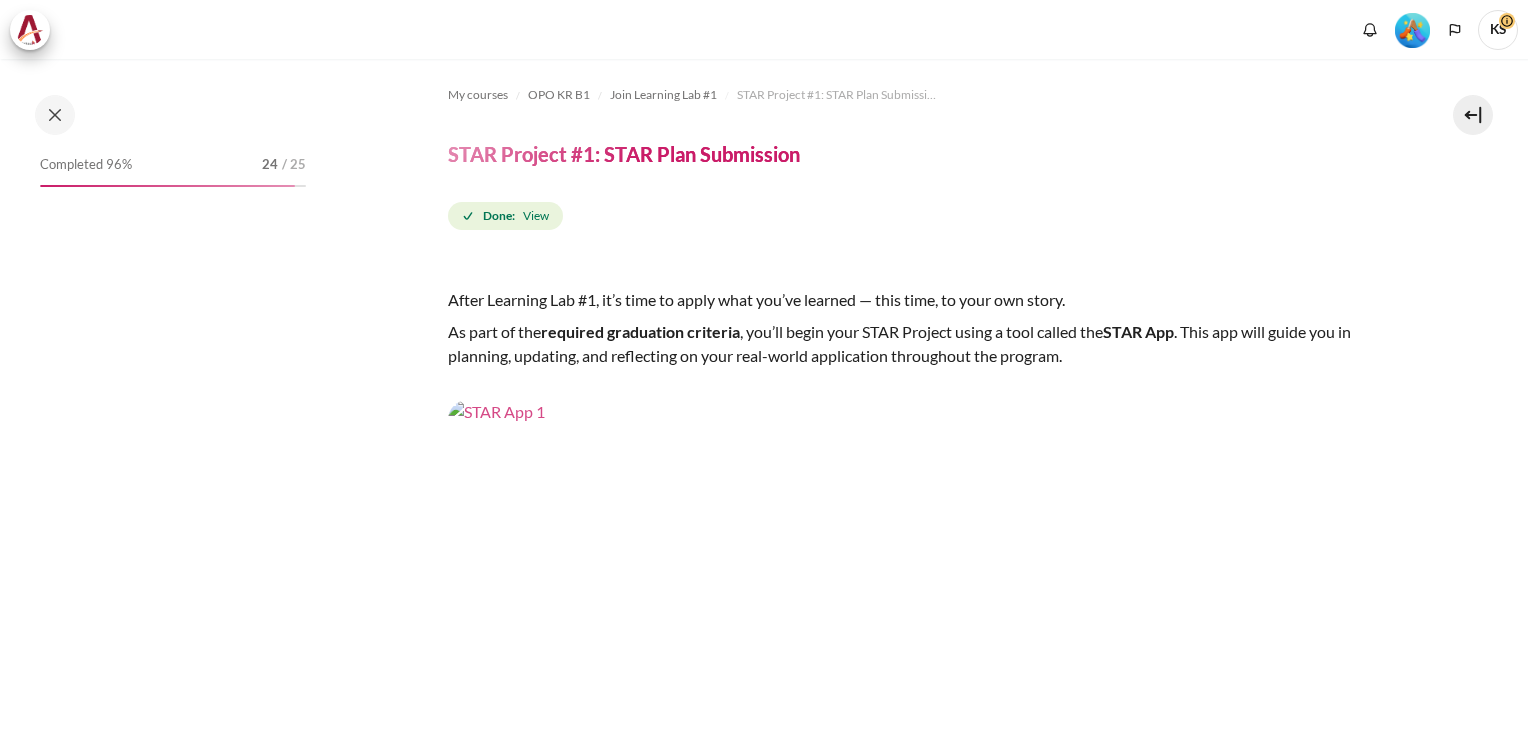 scroll, scrollTop: 0, scrollLeft: 0, axis: both 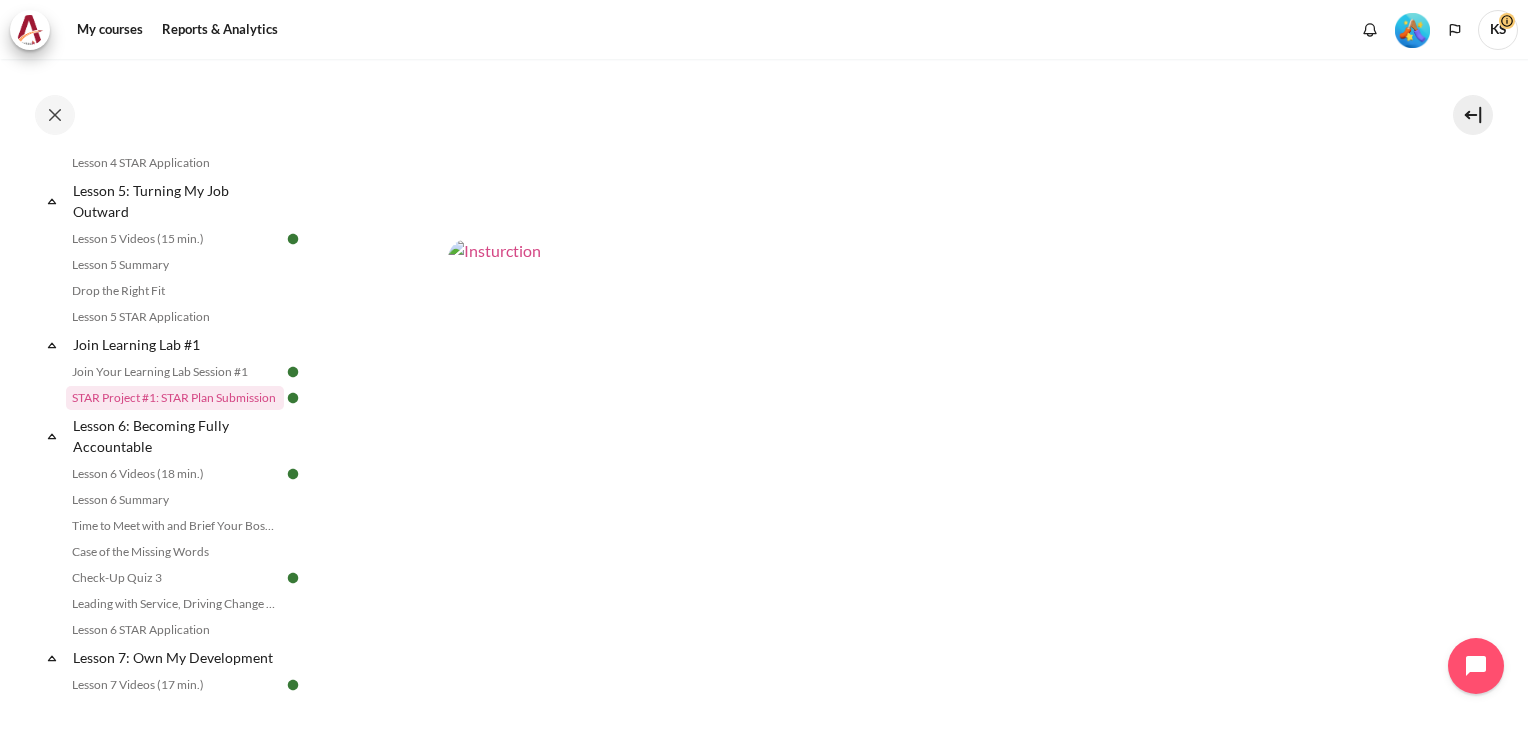 click at bounding box center (917, 503) 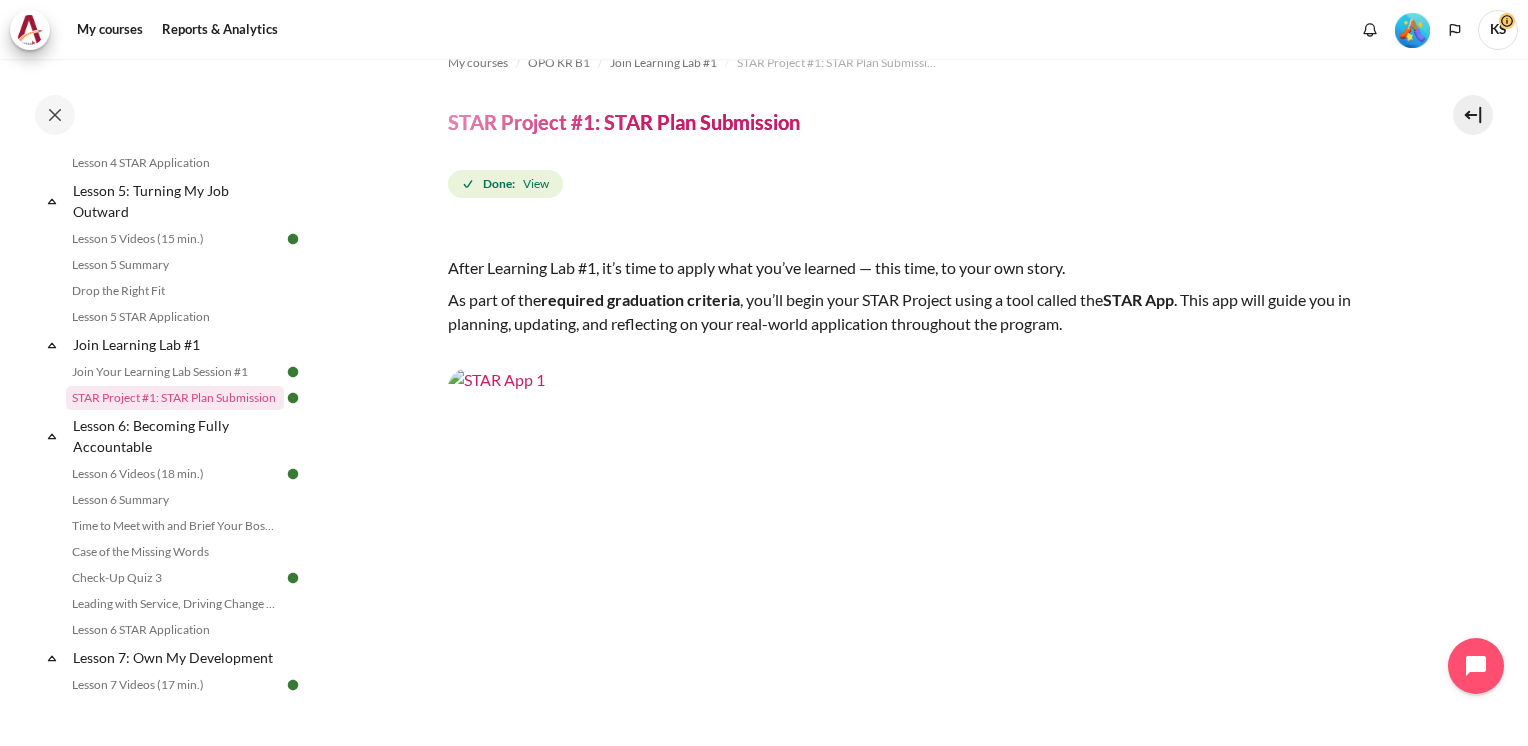 scroll, scrollTop: 0, scrollLeft: 0, axis: both 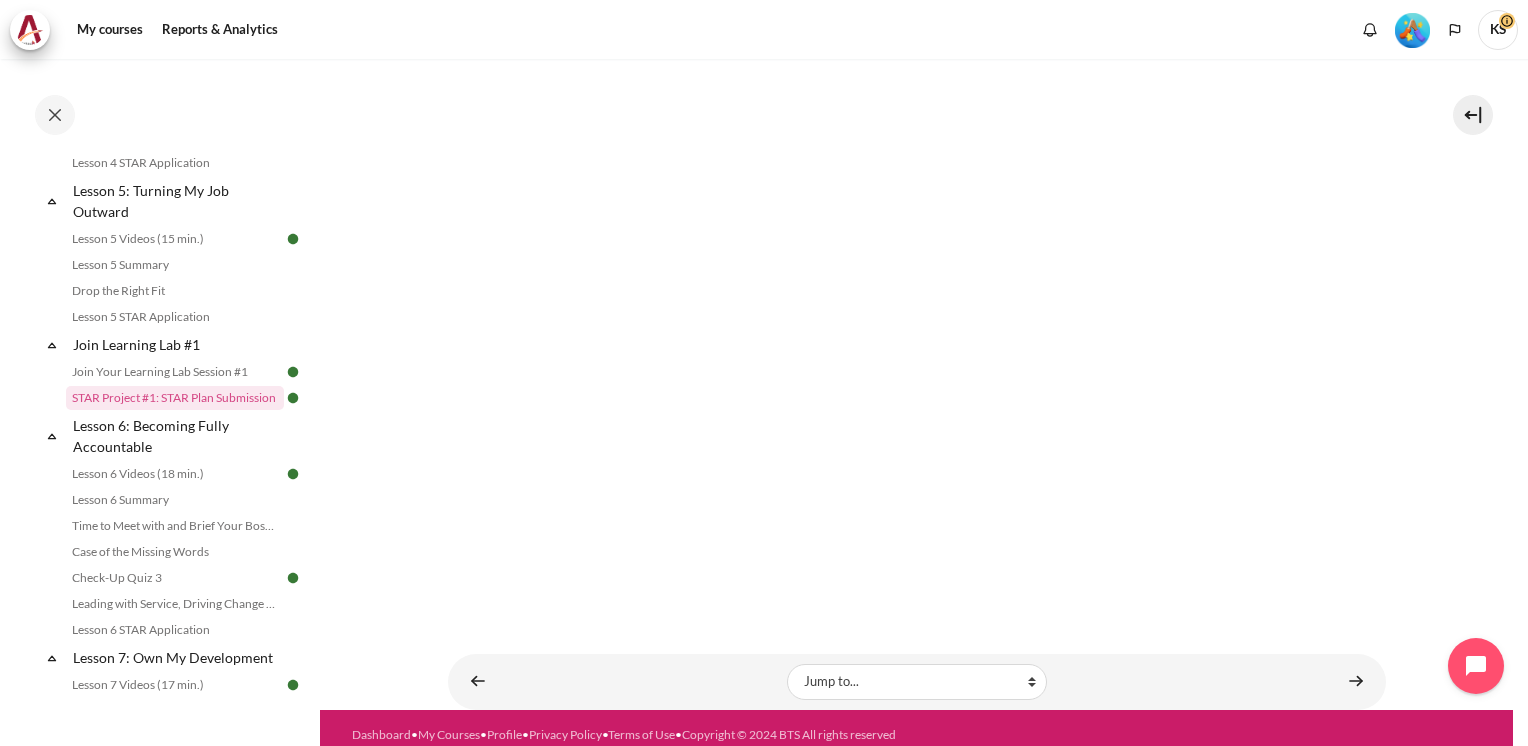 click at bounding box center [917, 303] 